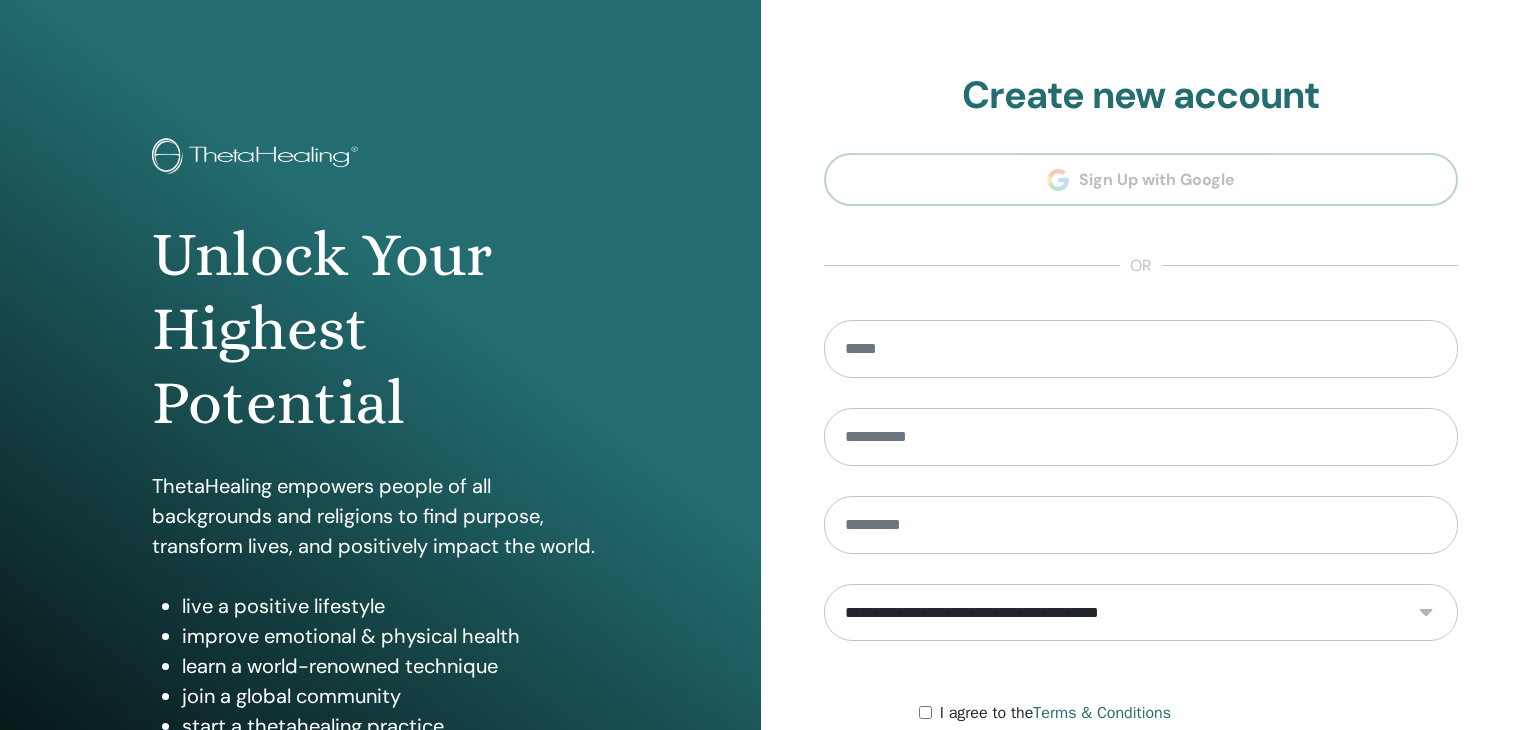 scroll, scrollTop: 0, scrollLeft: 0, axis: both 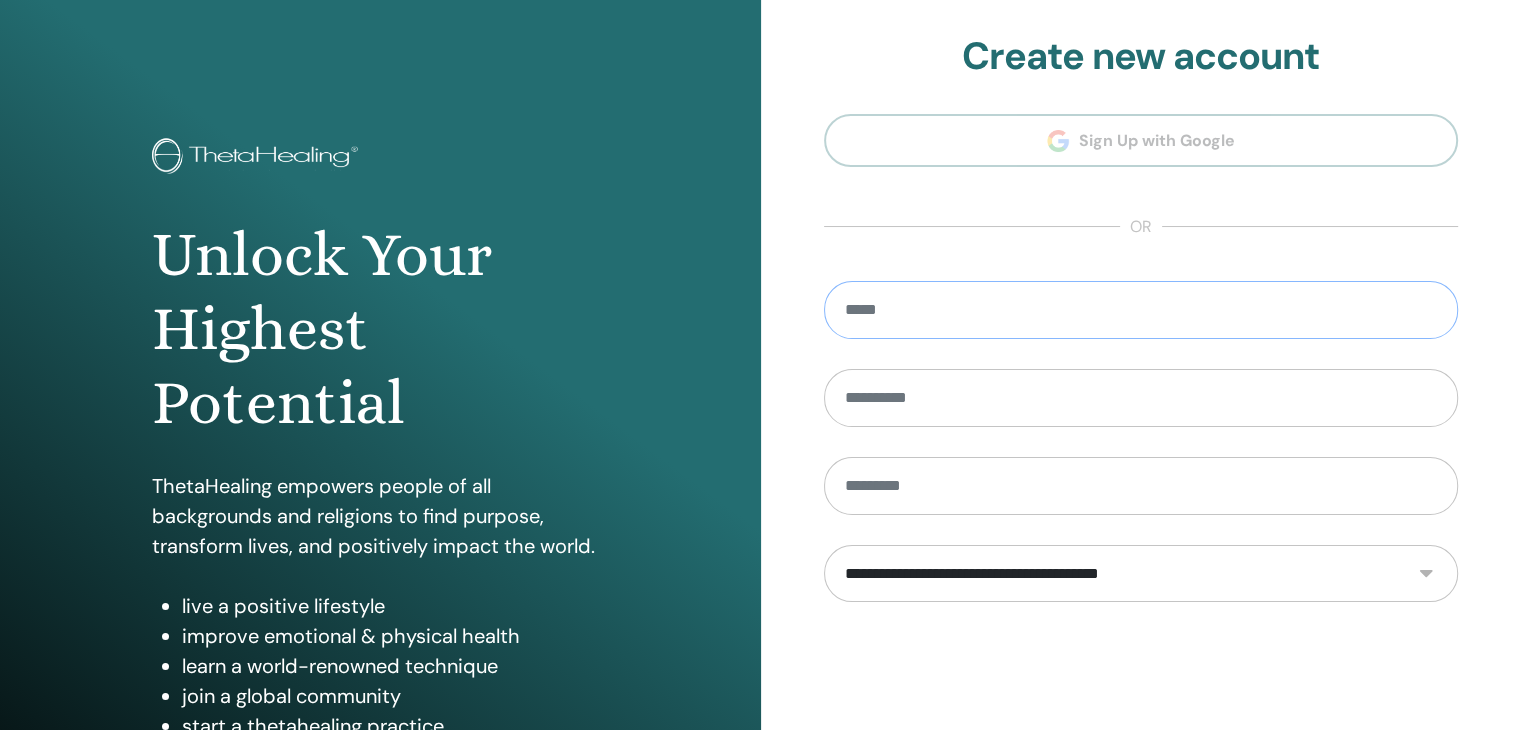 click at bounding box center [1141, 310] 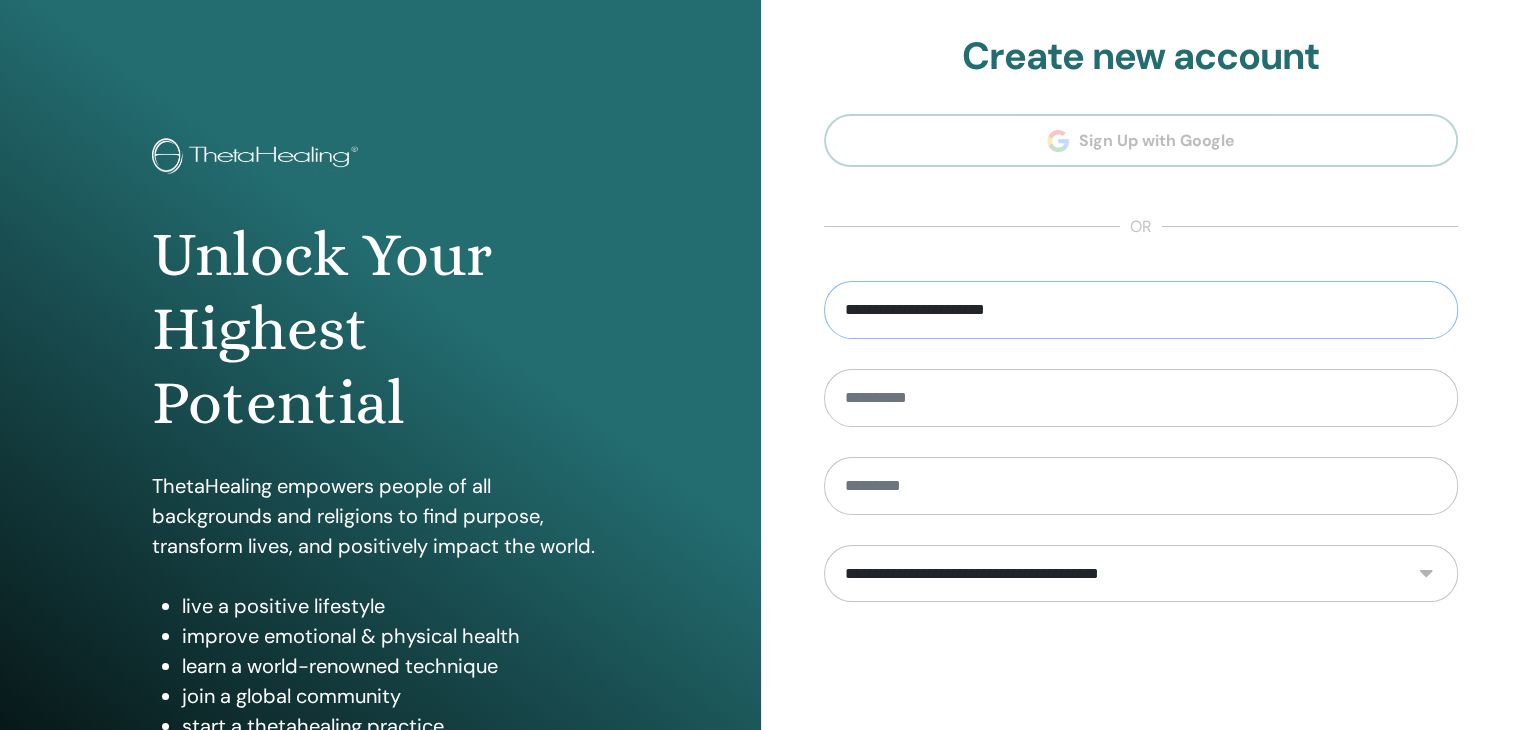 type on "**********" 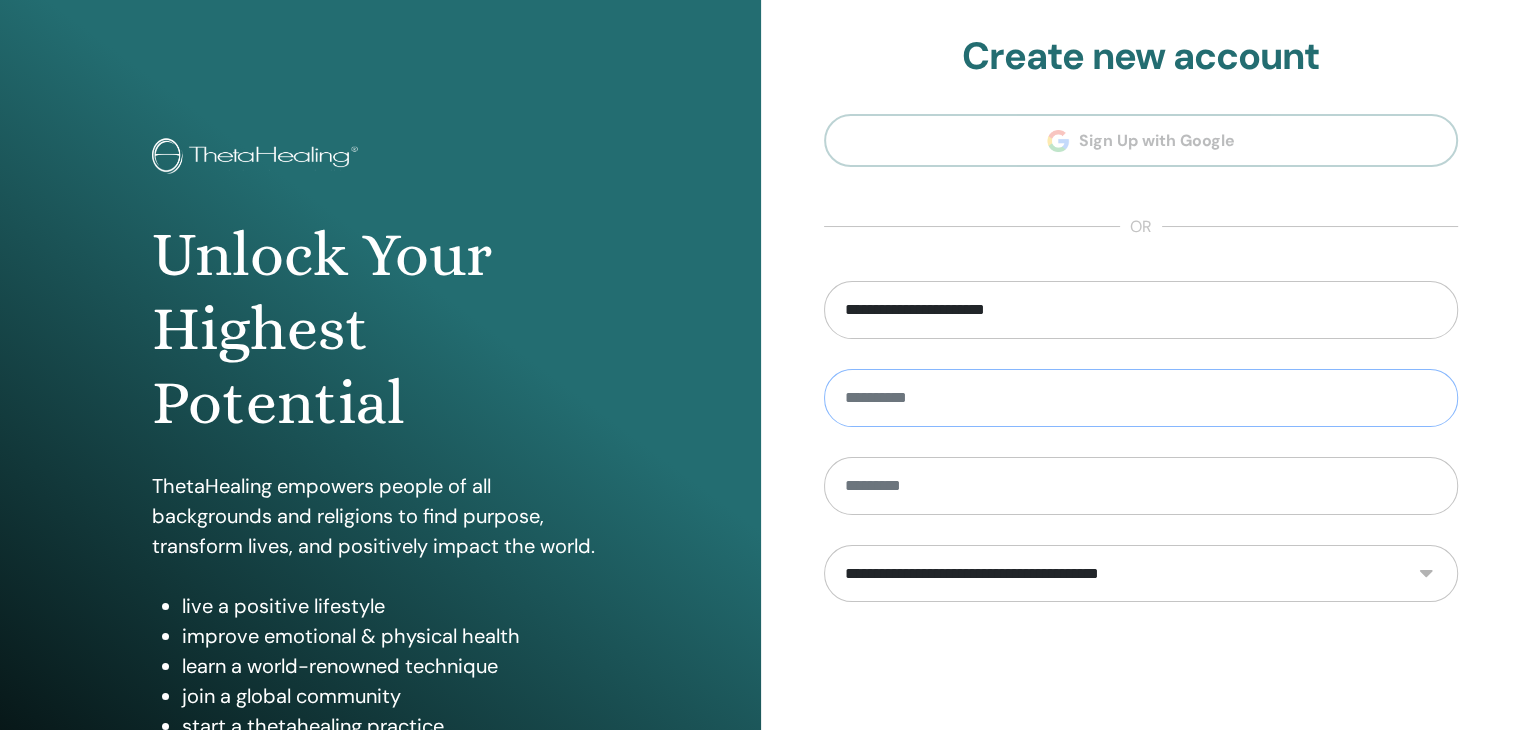 click at bounding box center [1141, 398] 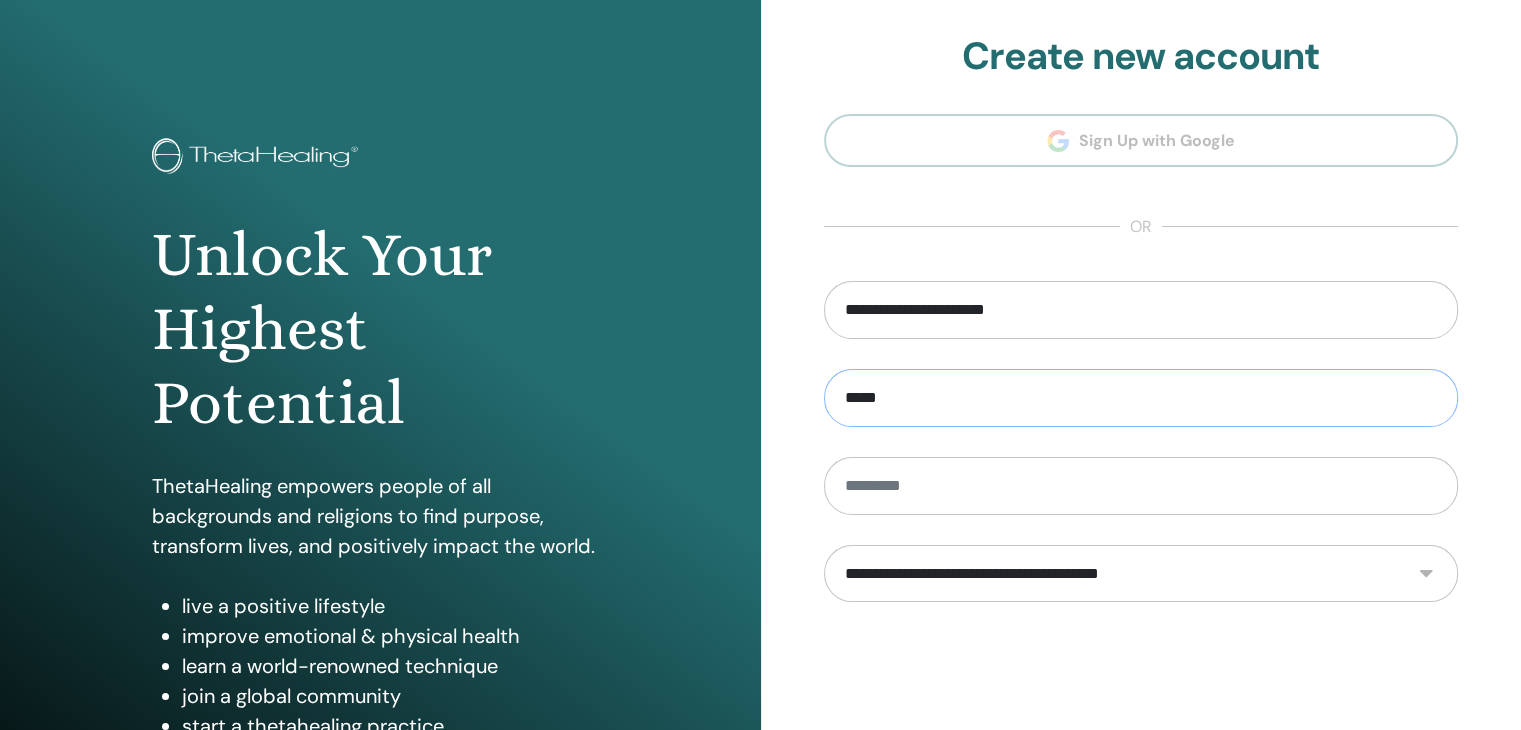 type on "*****" 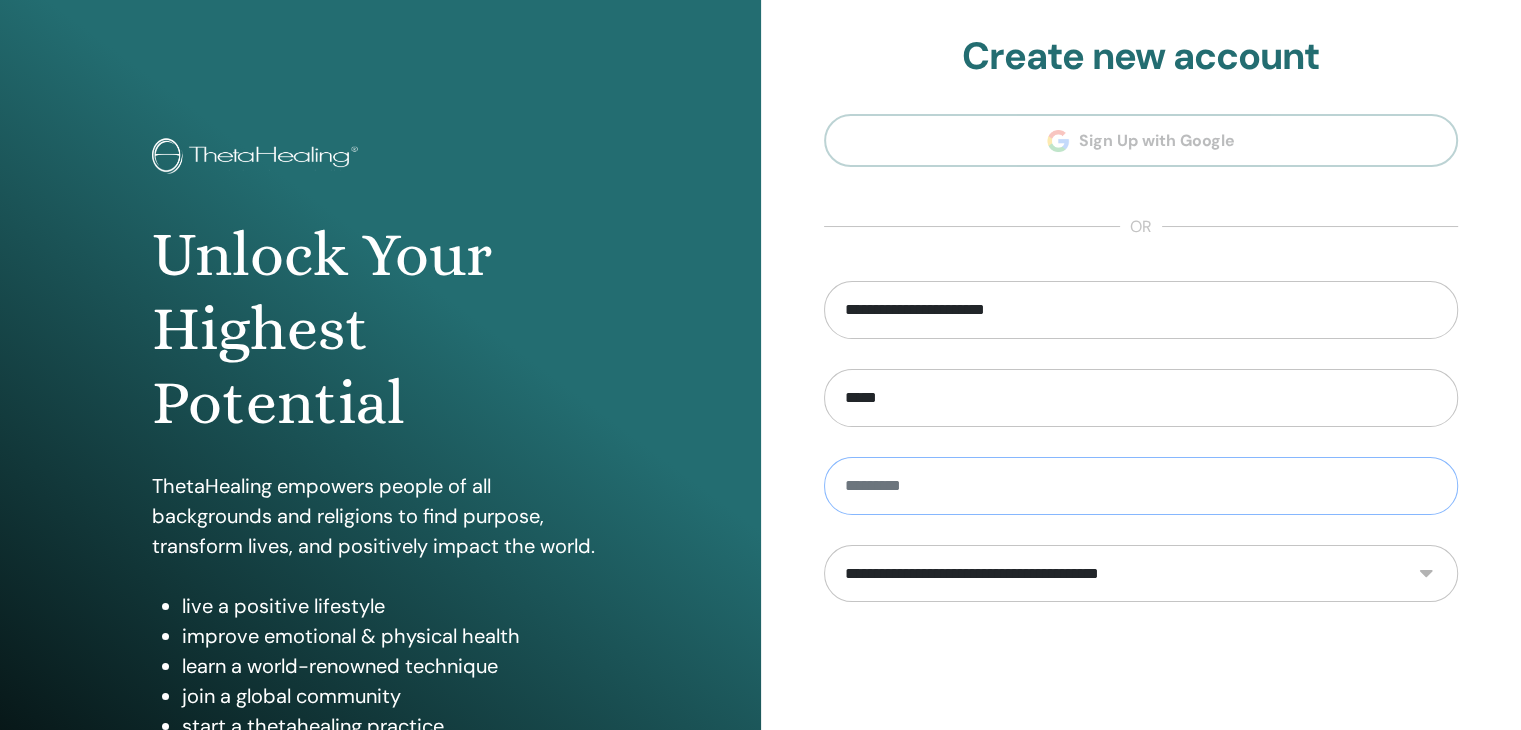 click at bounding box center (1141, 486) 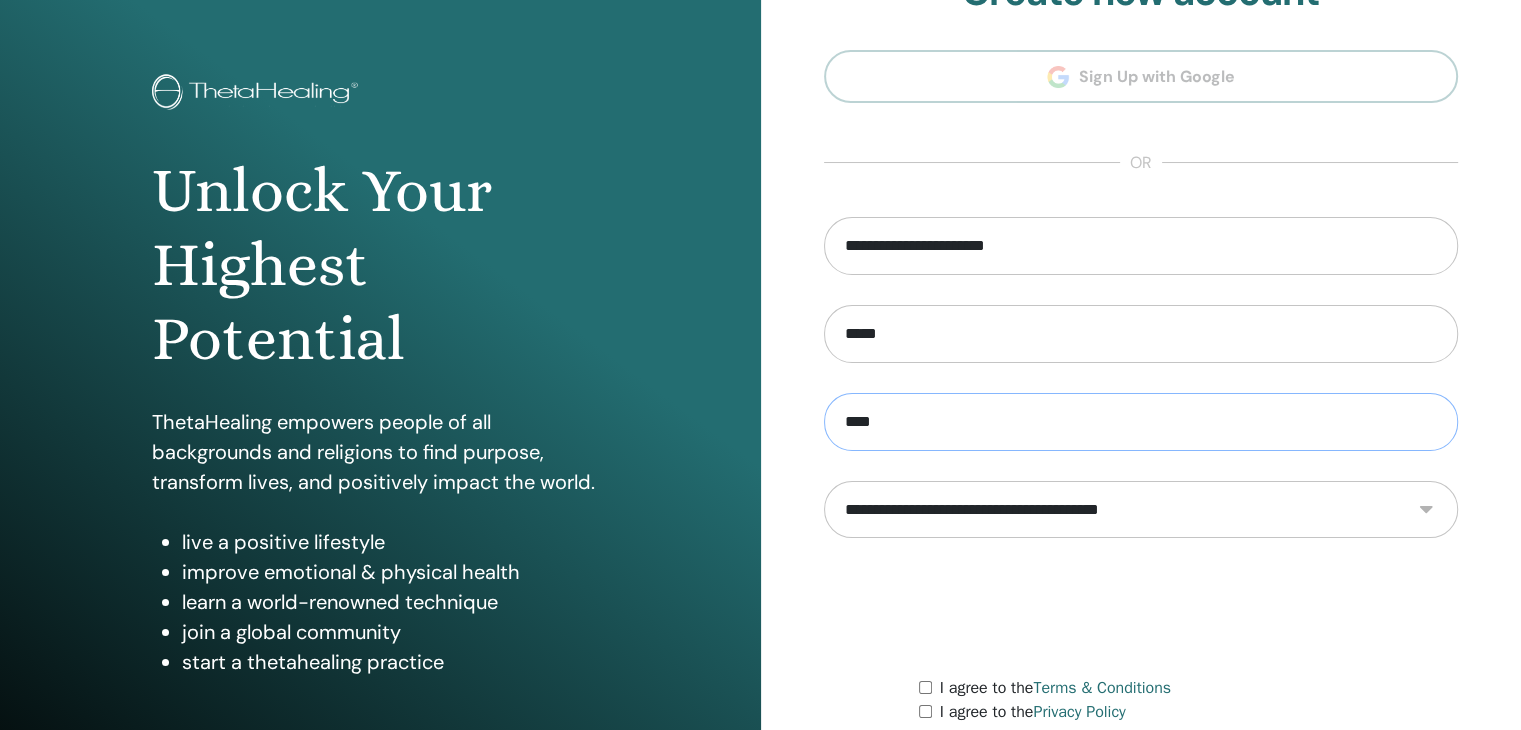 scroll, scrollTop: 100, scrollLeft: 0, axis: vertical 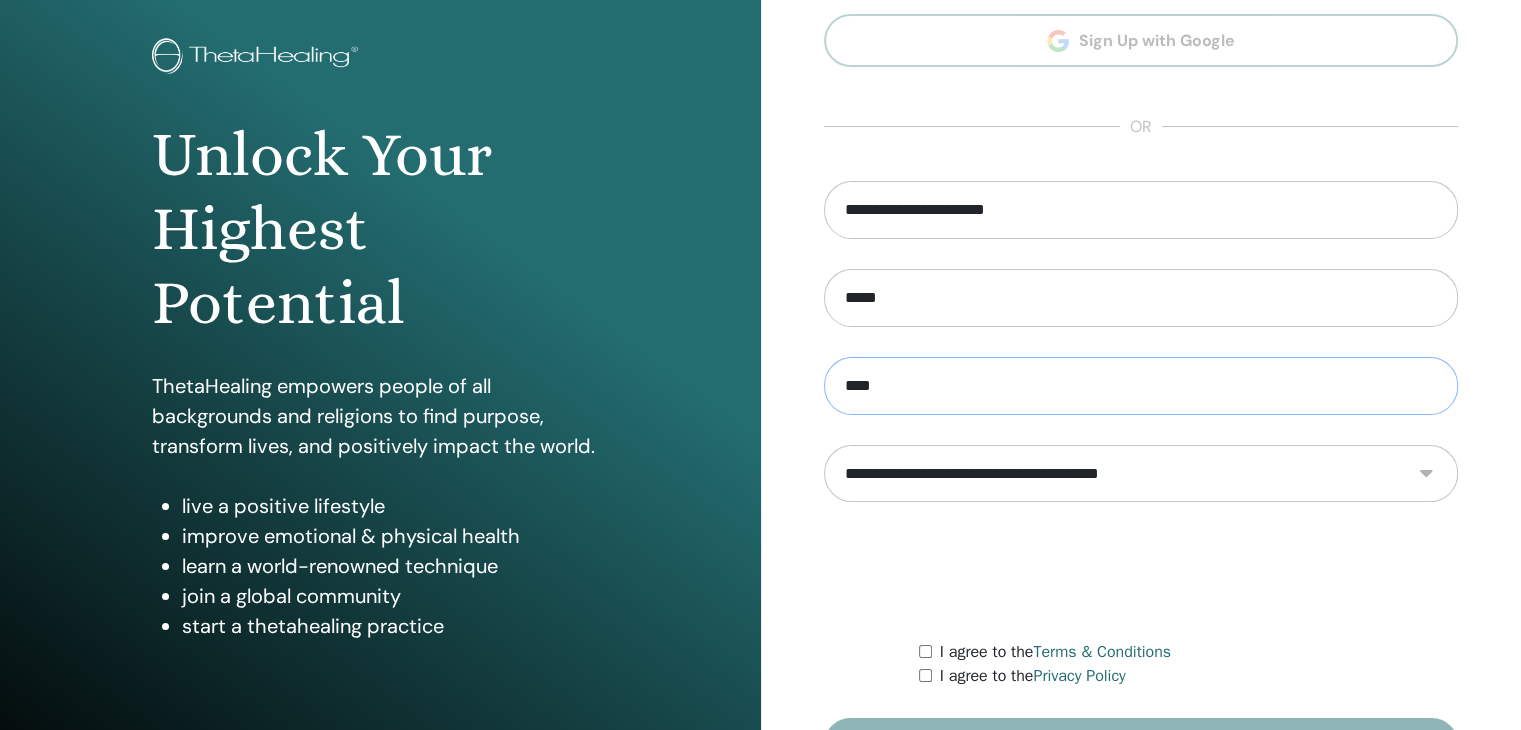 type on "****" 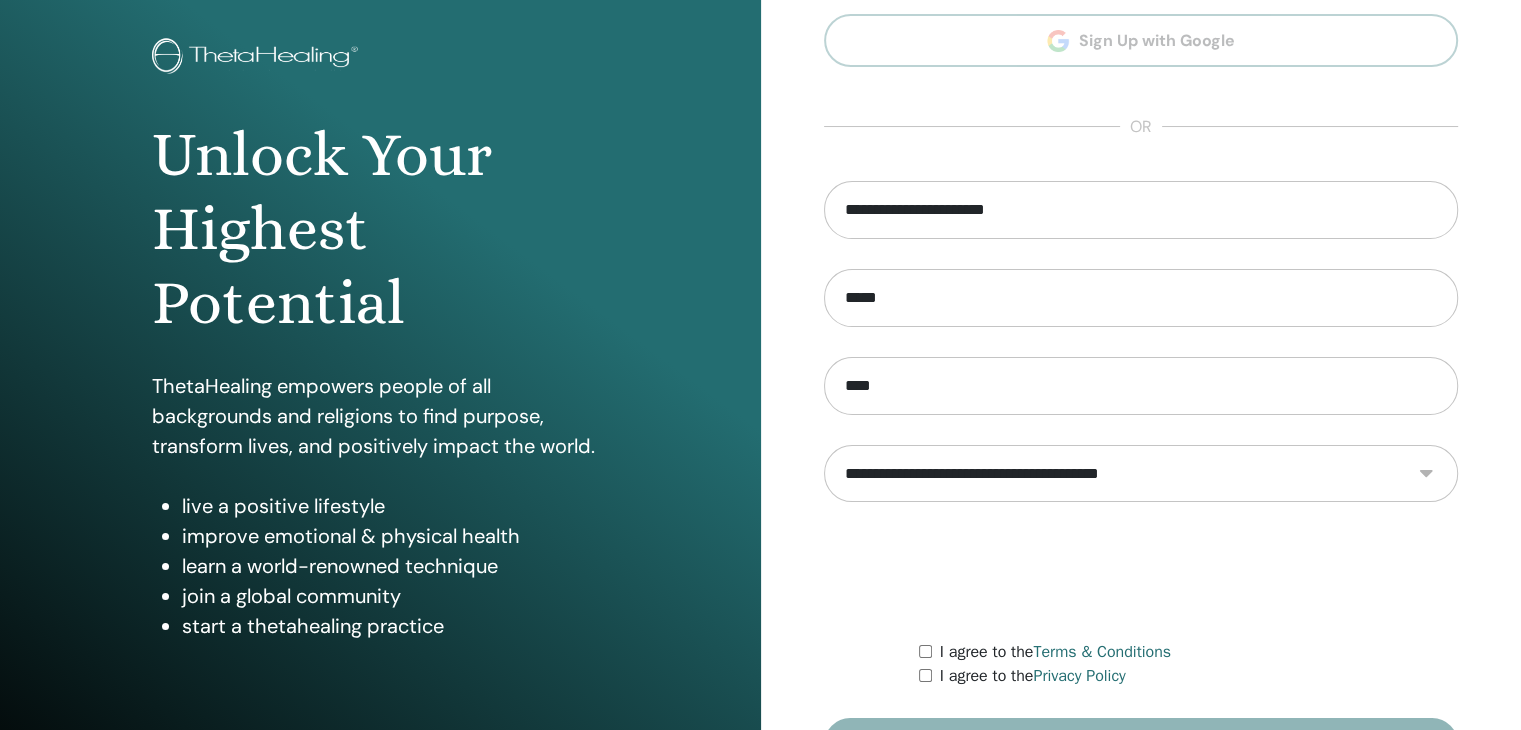 click on "**********" at bounding box center (1141, 474) 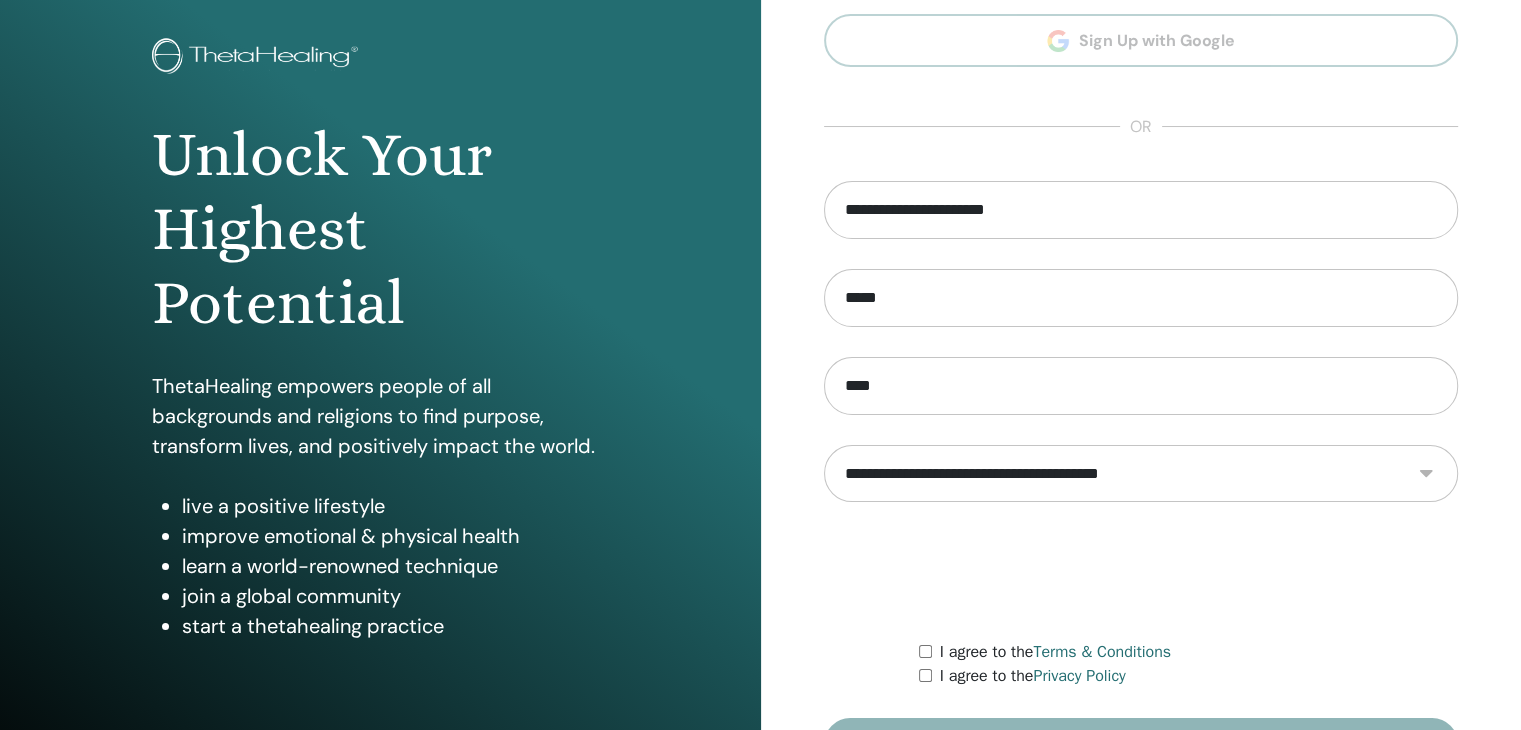 select on "***" 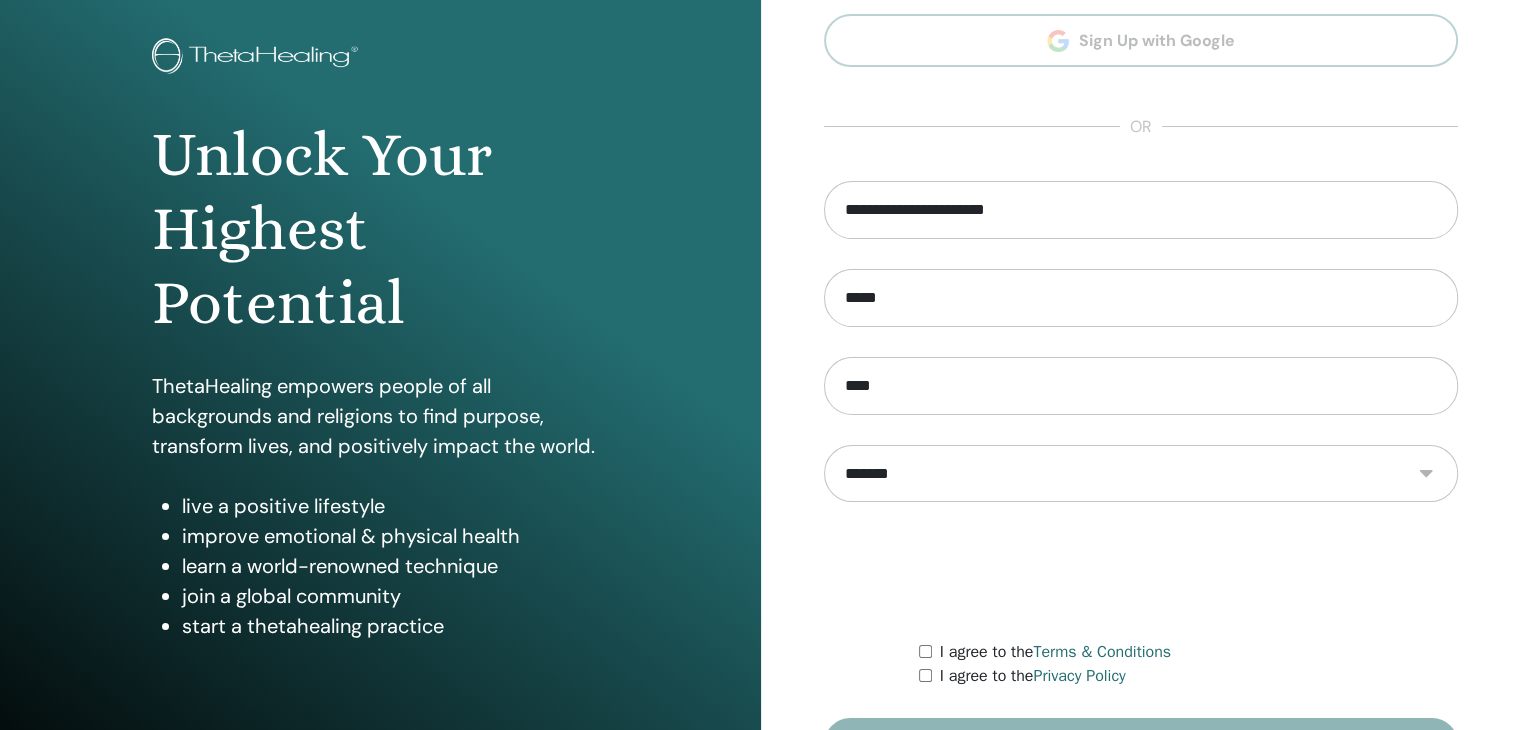 click on "**********" at bounding box center [1141, 474] 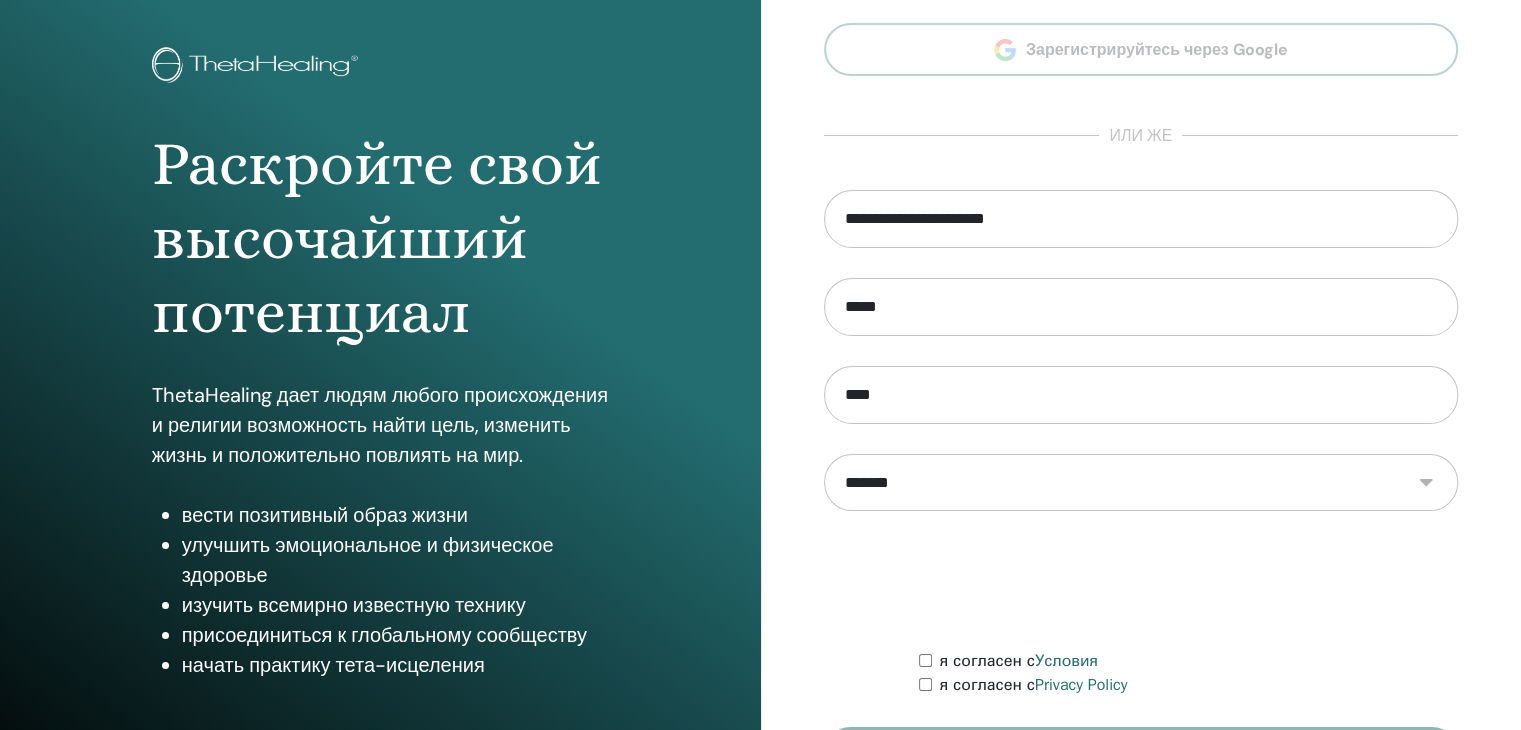 scroll, scrollTop: 200, scrollLeft: 0, axis: vertical 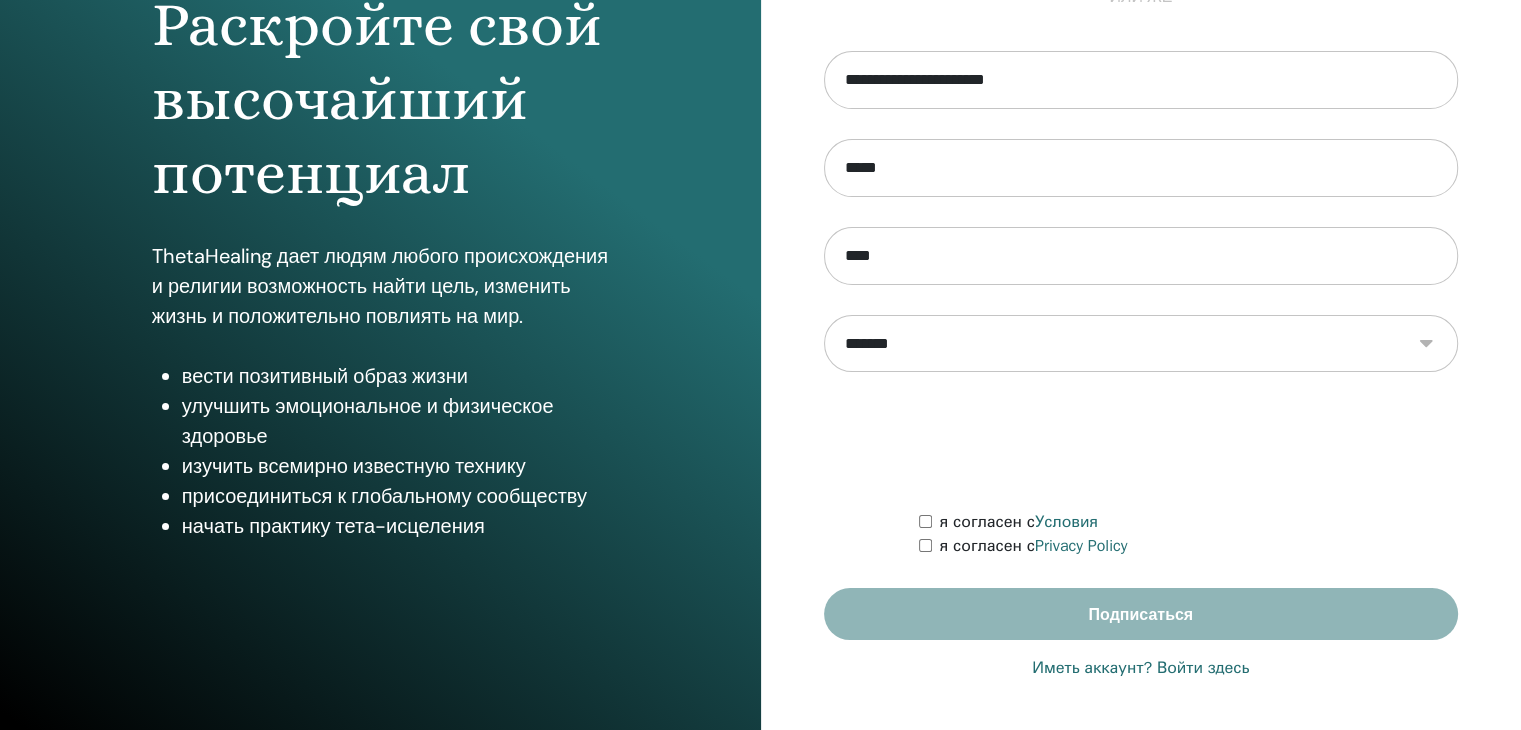 click on "**********" at bounding box center [1141, 344] 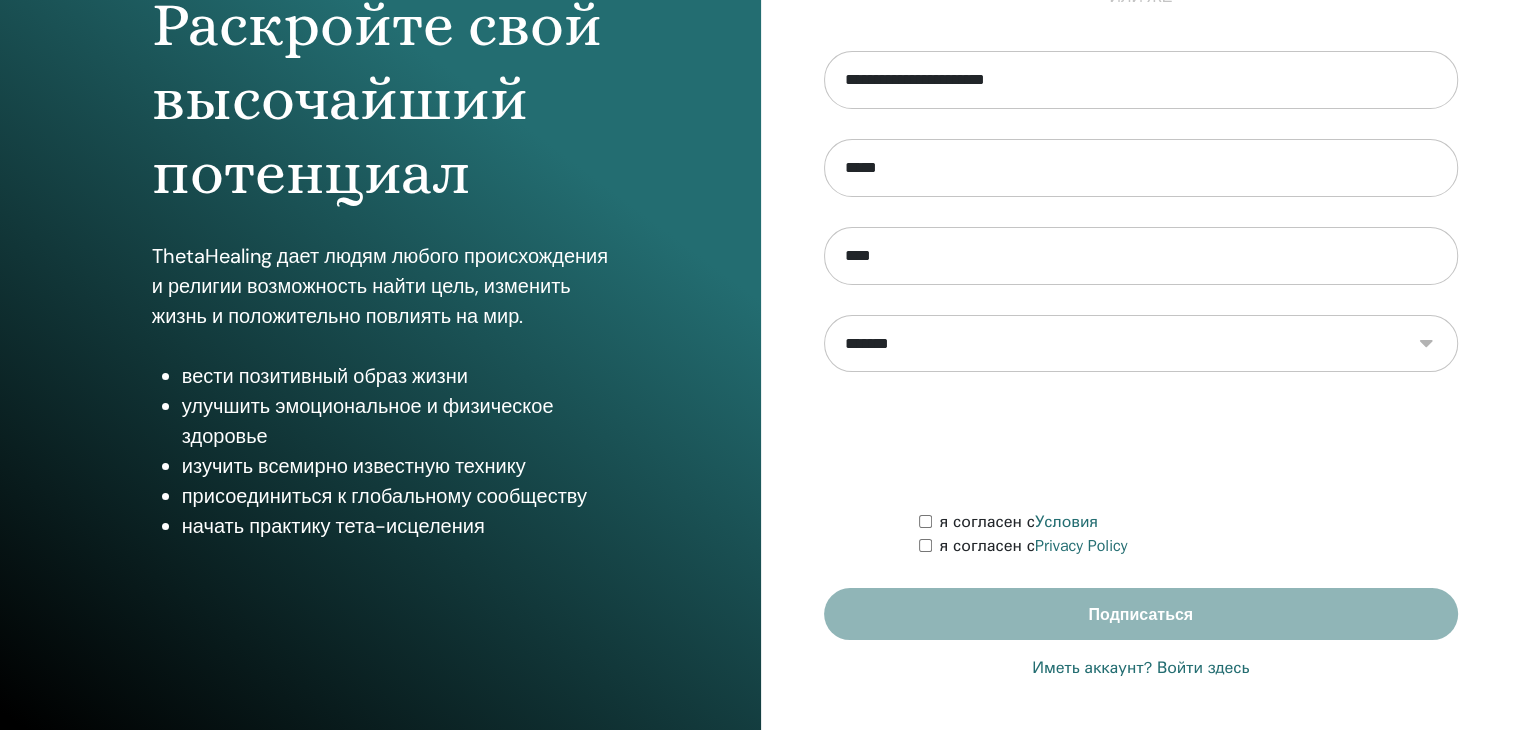 select on "***" 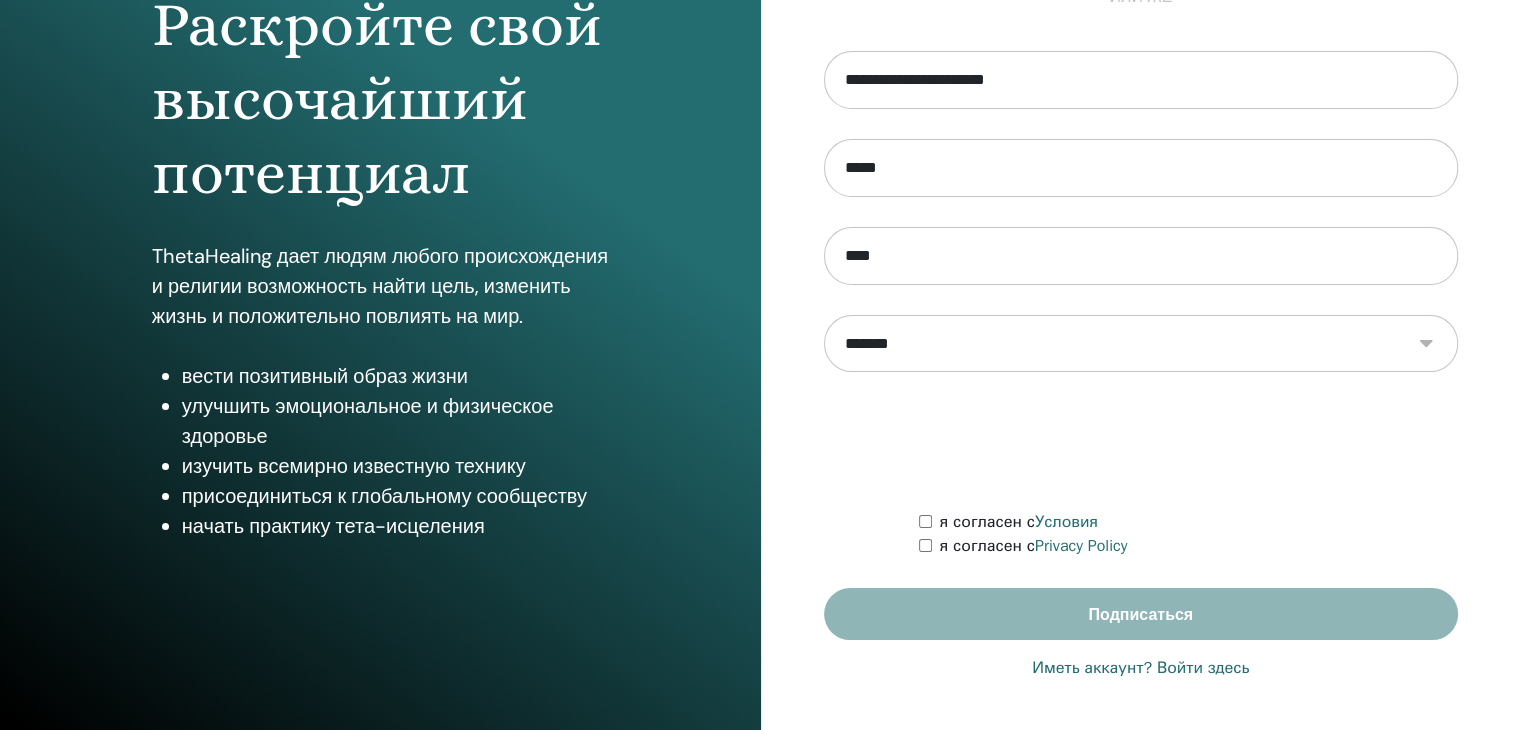 click on "**********" at bounding box center (1141, 344) 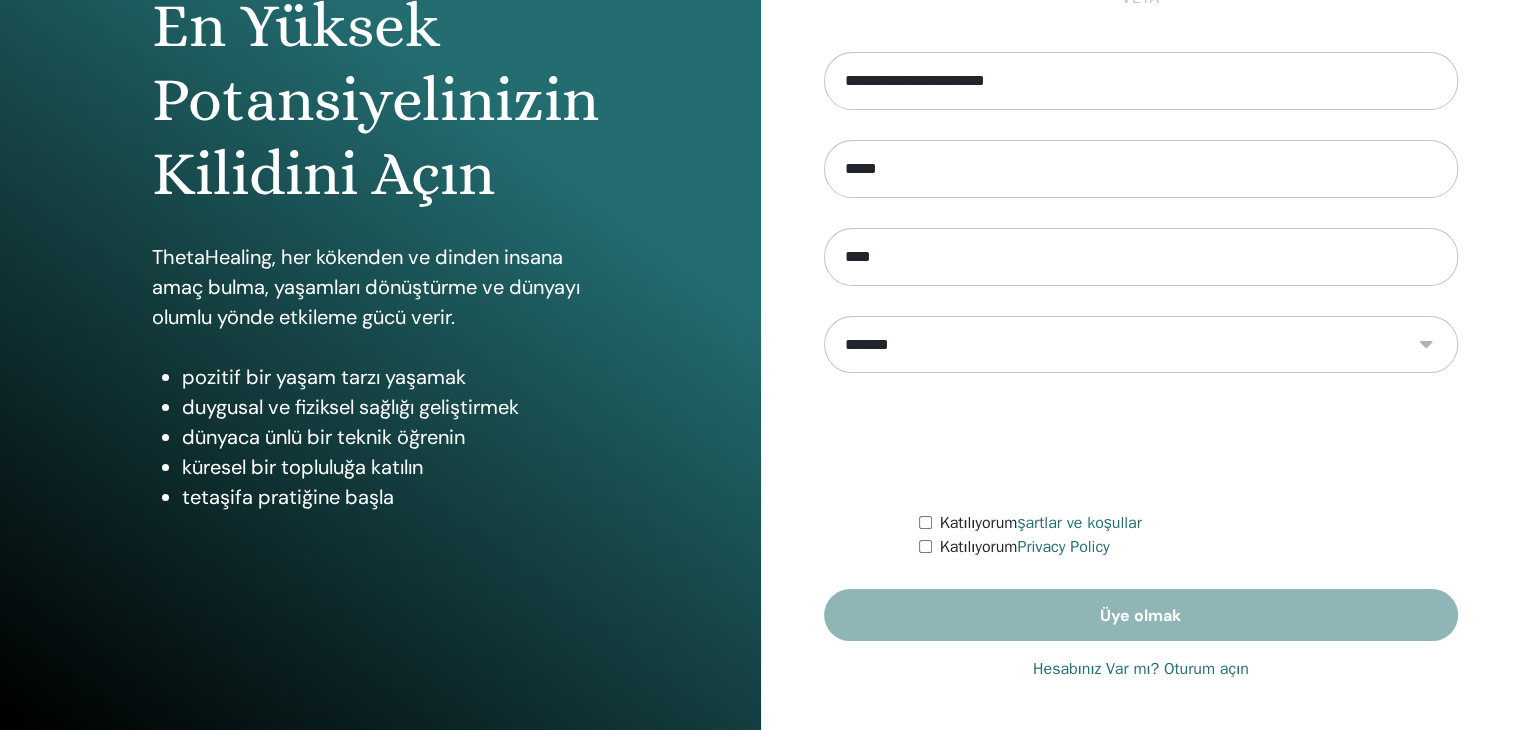 scroll, scrollTop: 230, scrollLeft: 0, axis: vertical 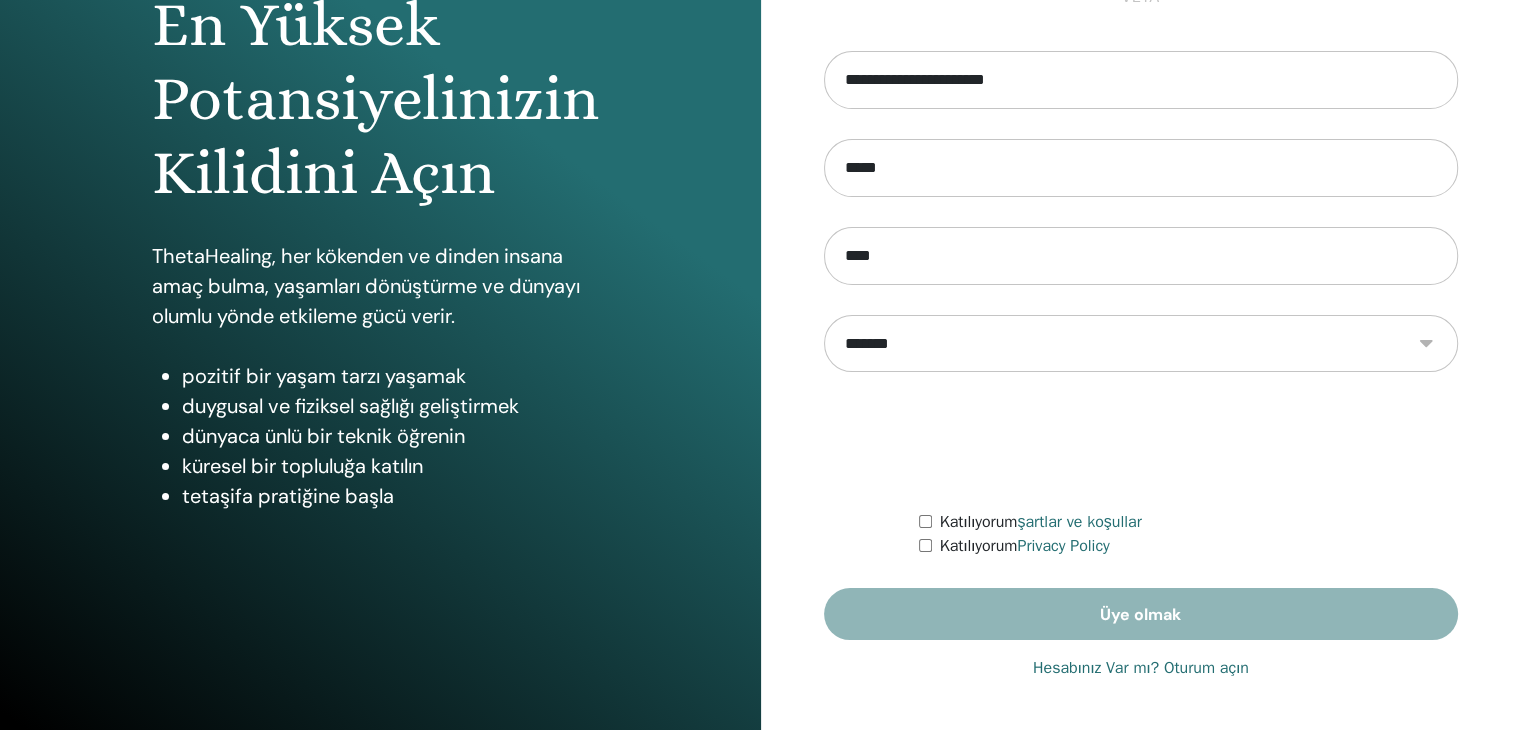click on "şartlar ve koşullar" at bounding box center [1079, 522] 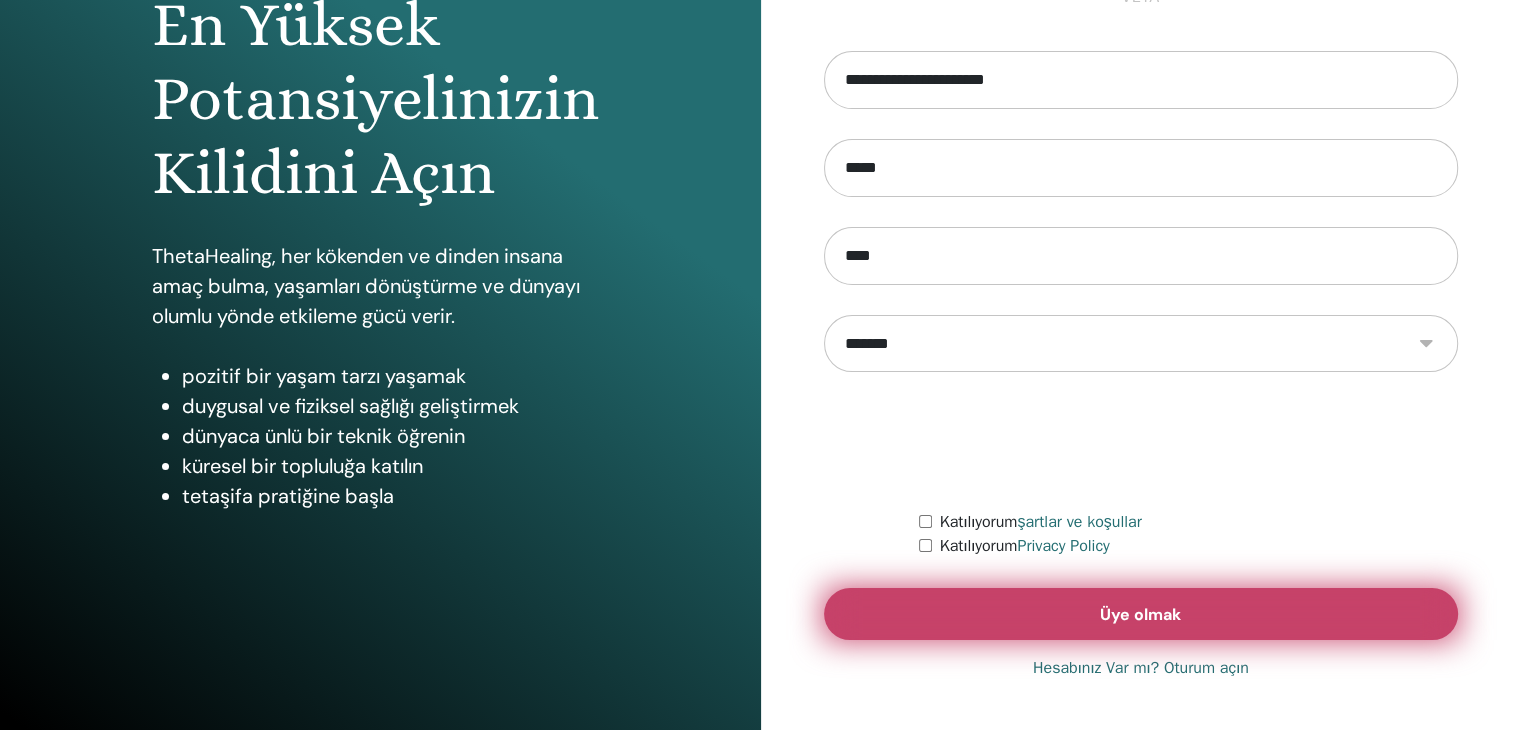 click on "Üye olmak" at bounding box center [1141, 614] 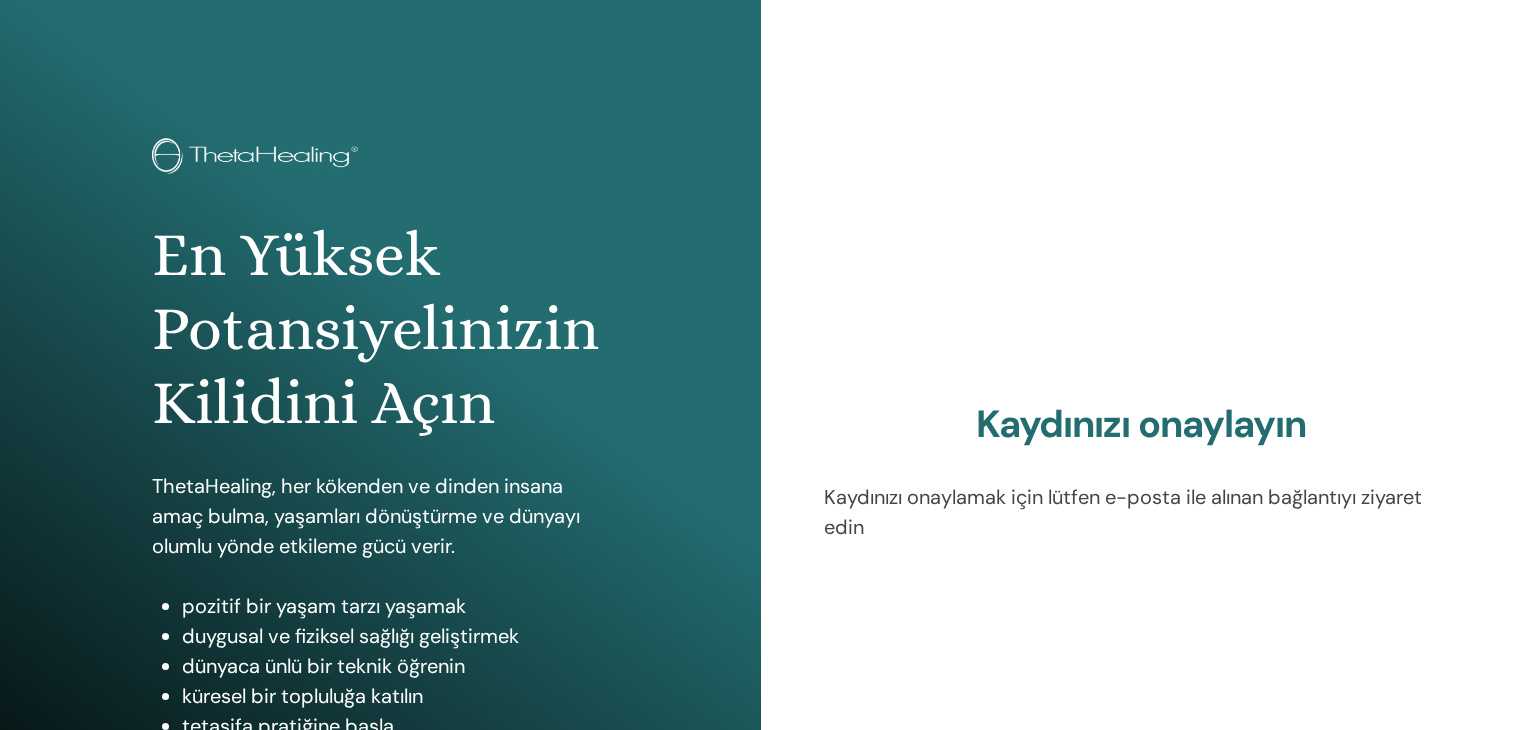 scroll, scrollTop: 0, scrollLeft: 0, axis: both 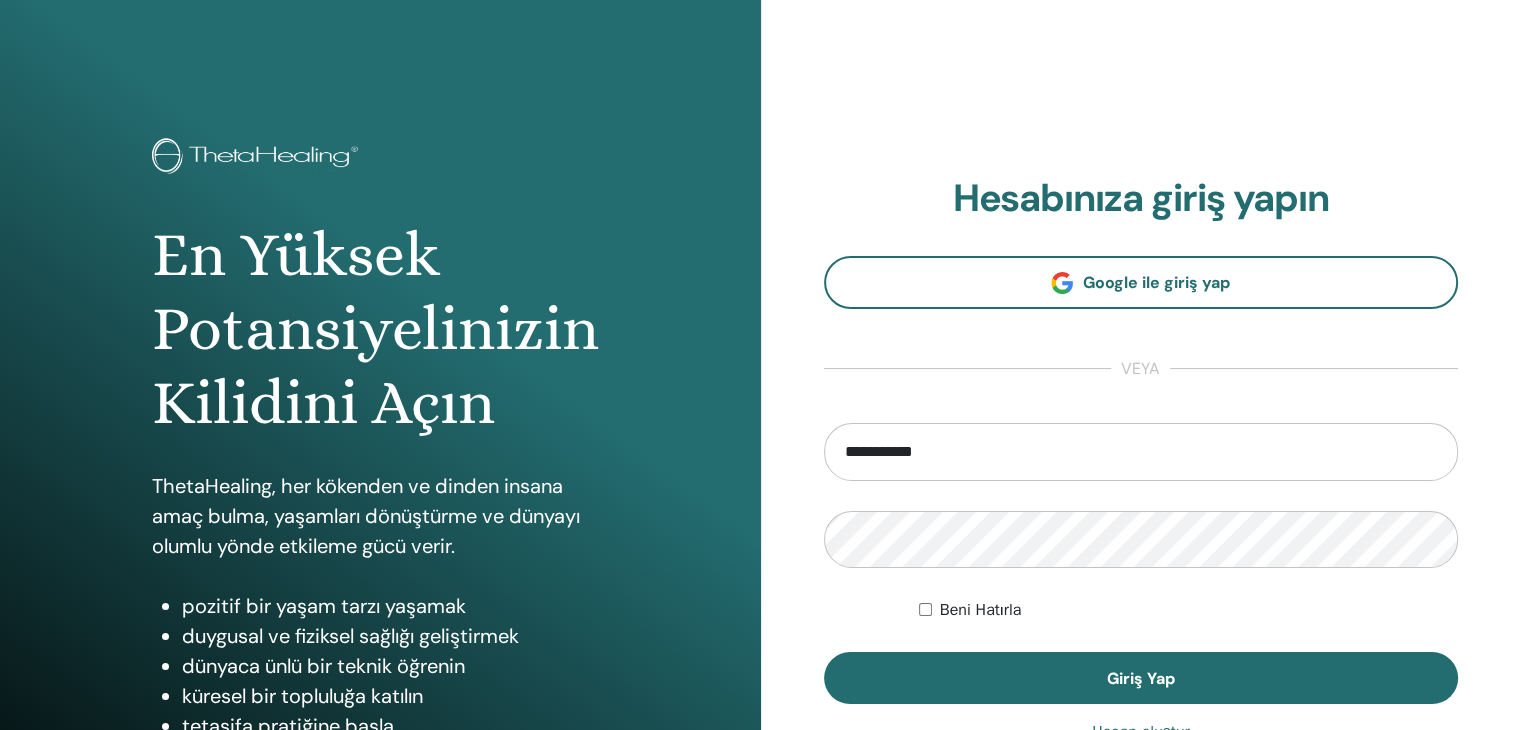 type on "**********" 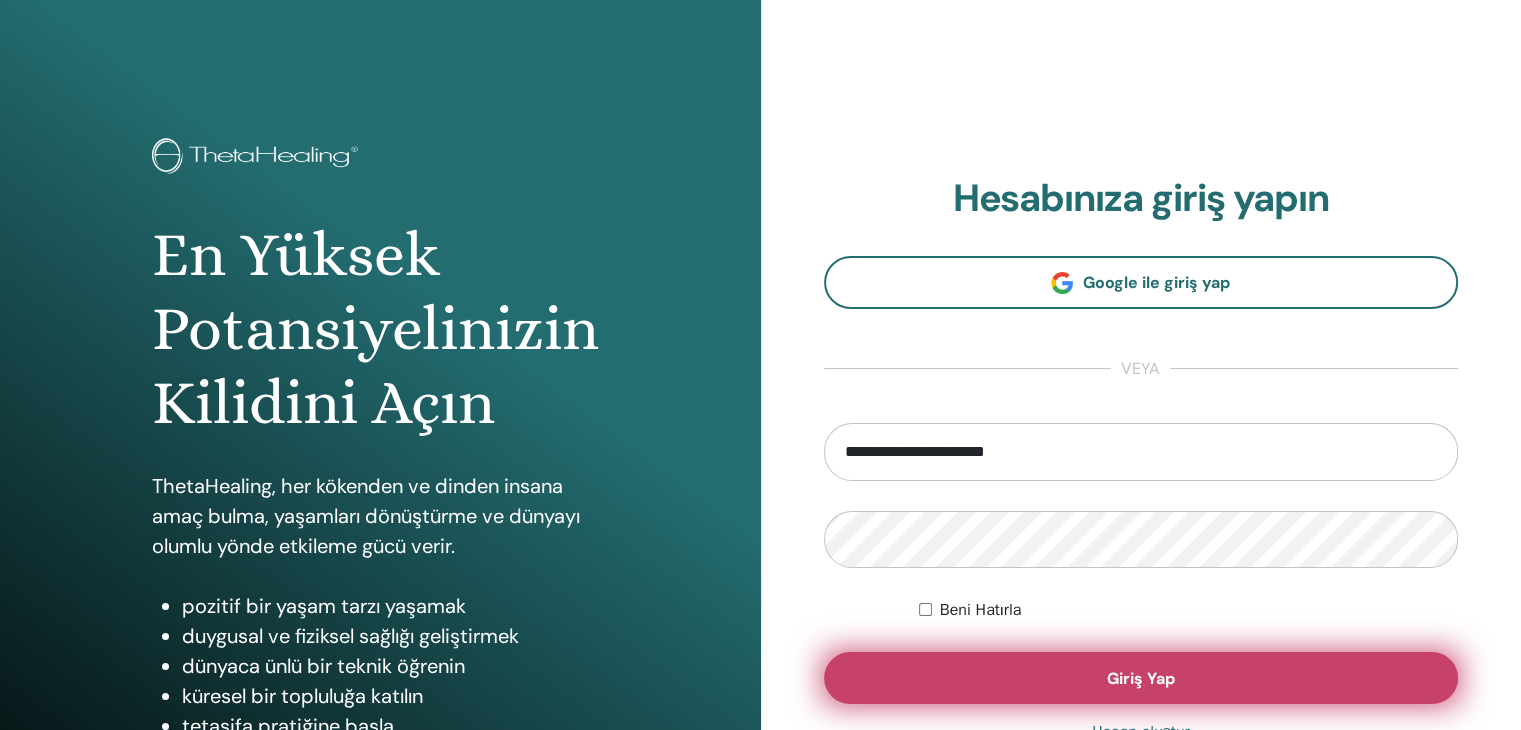 click on "Giriş Yap" at bounding box center [1141, 678] 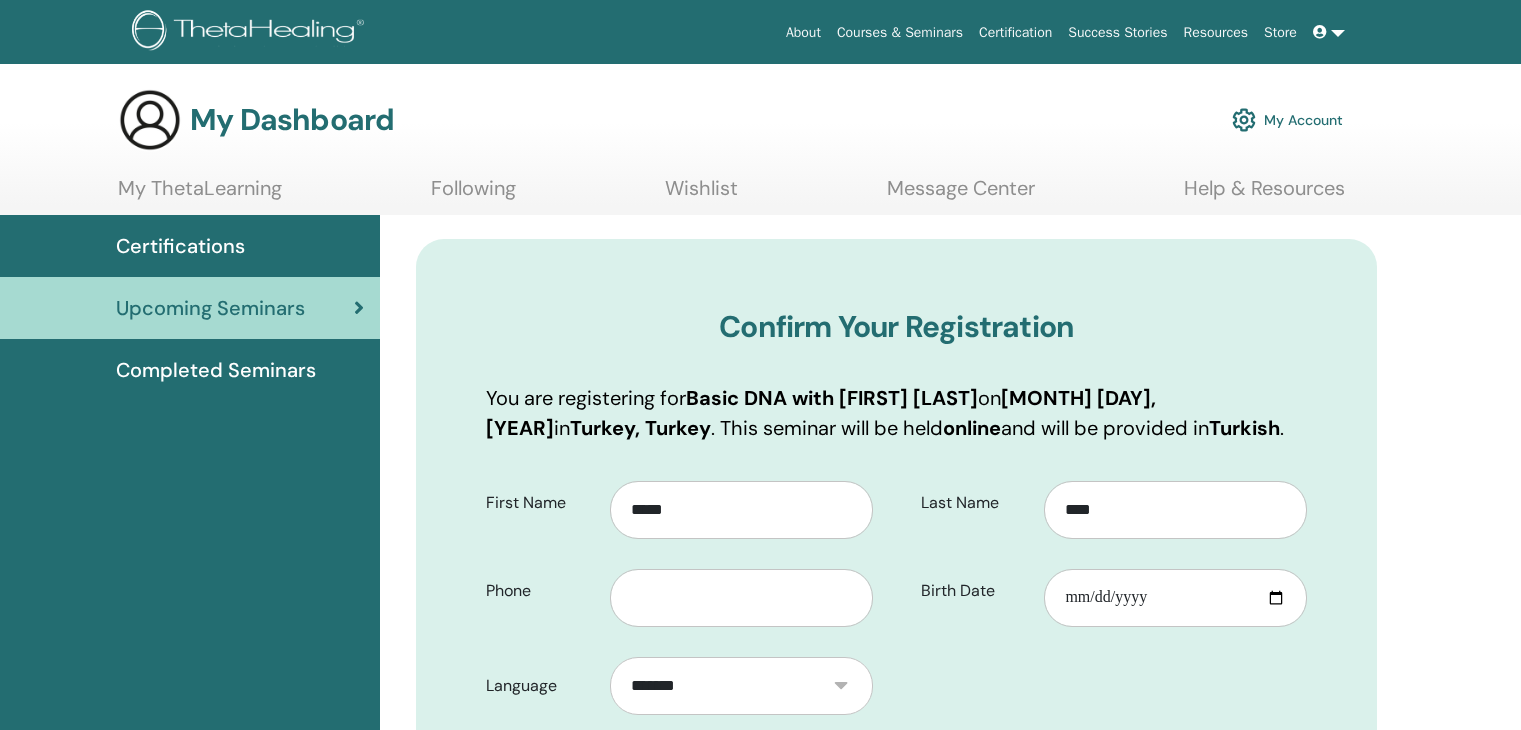 scroll, scrollTop: 0, scrollLeft: 0, axis: both 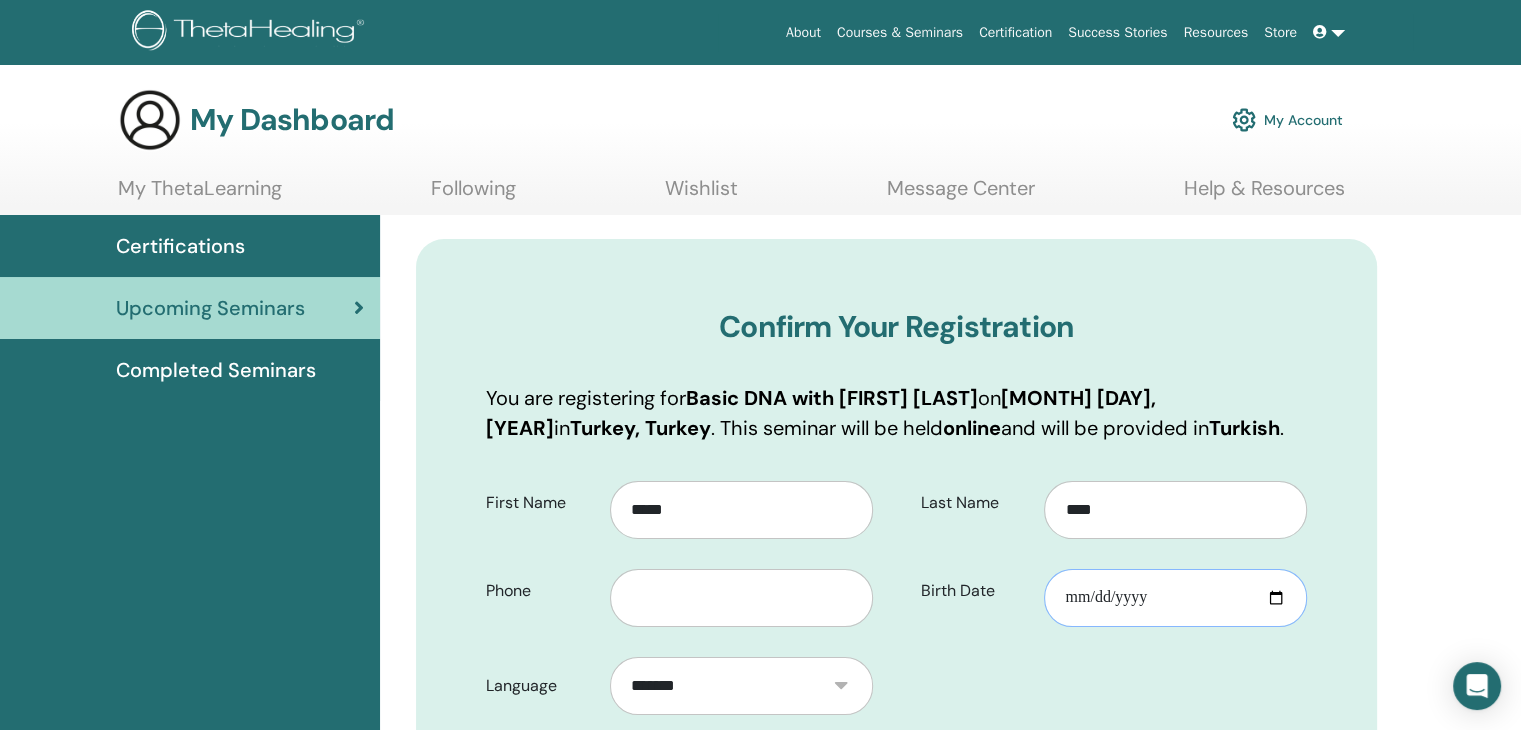 click on "Birth Date" at bounding box center [1175, 598] 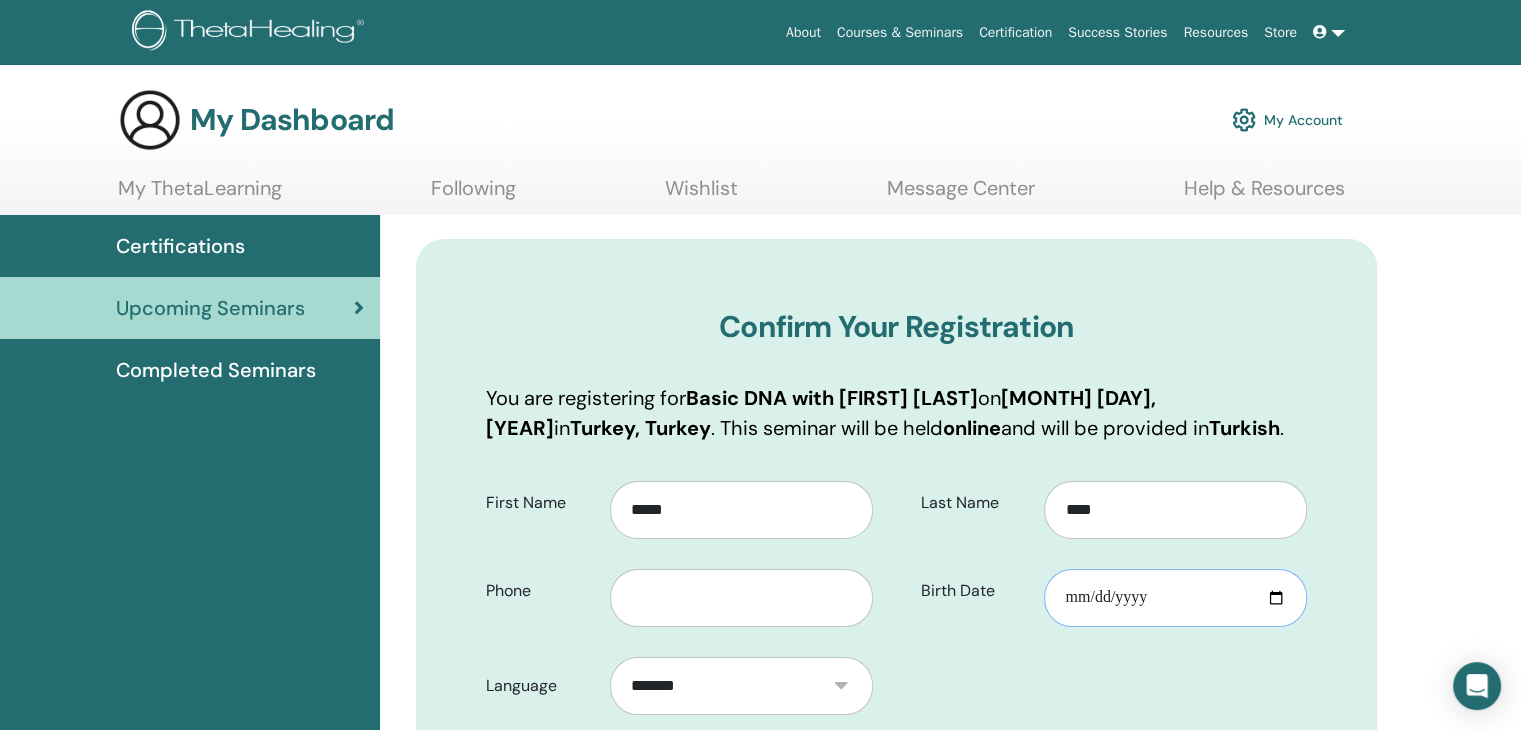 type on "**********" 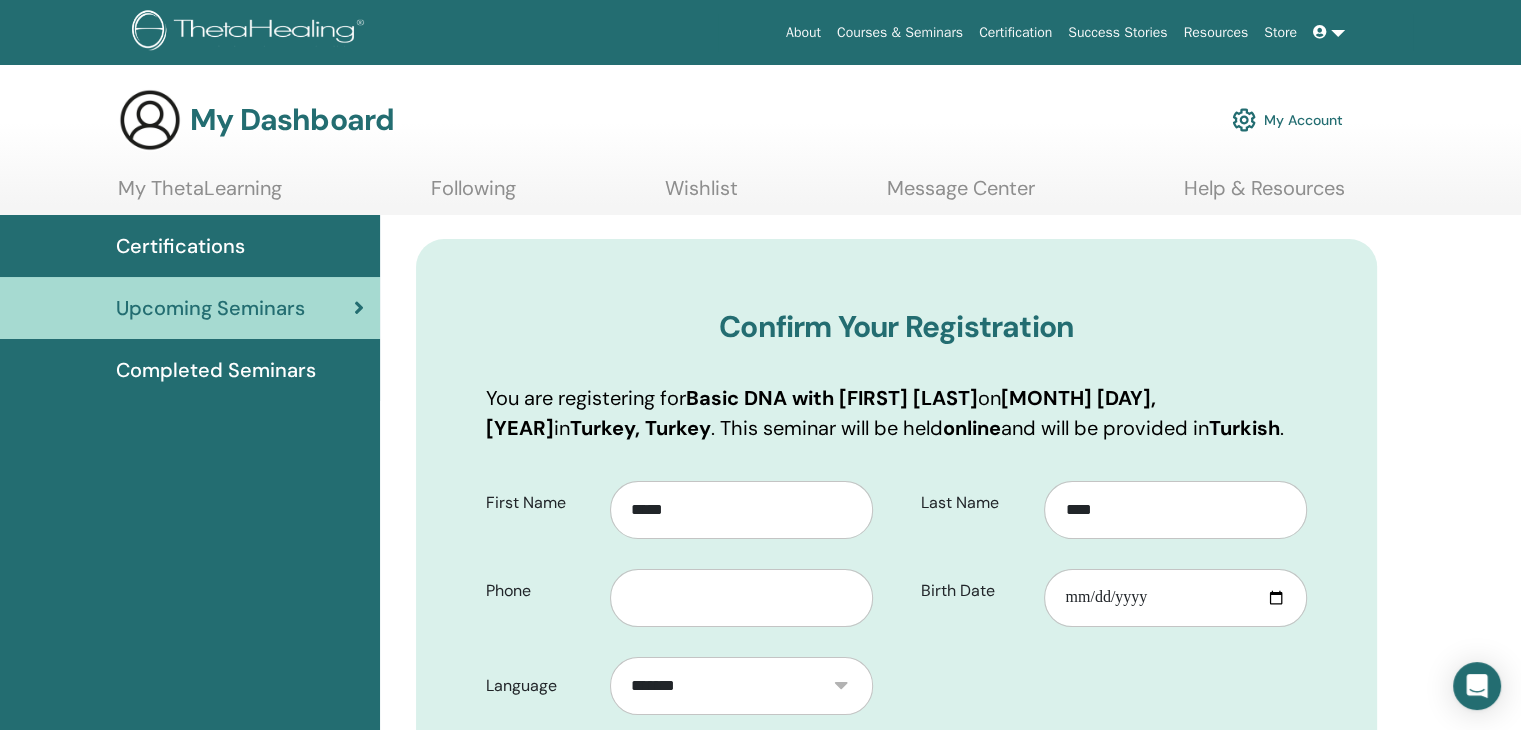click on "First Name
[NAME]
Phone
[PHONE]
Last Name
[NAME]
Birth Date
[DATE]
Language
[LANGUAGE]" at bounding box center (896, 900) 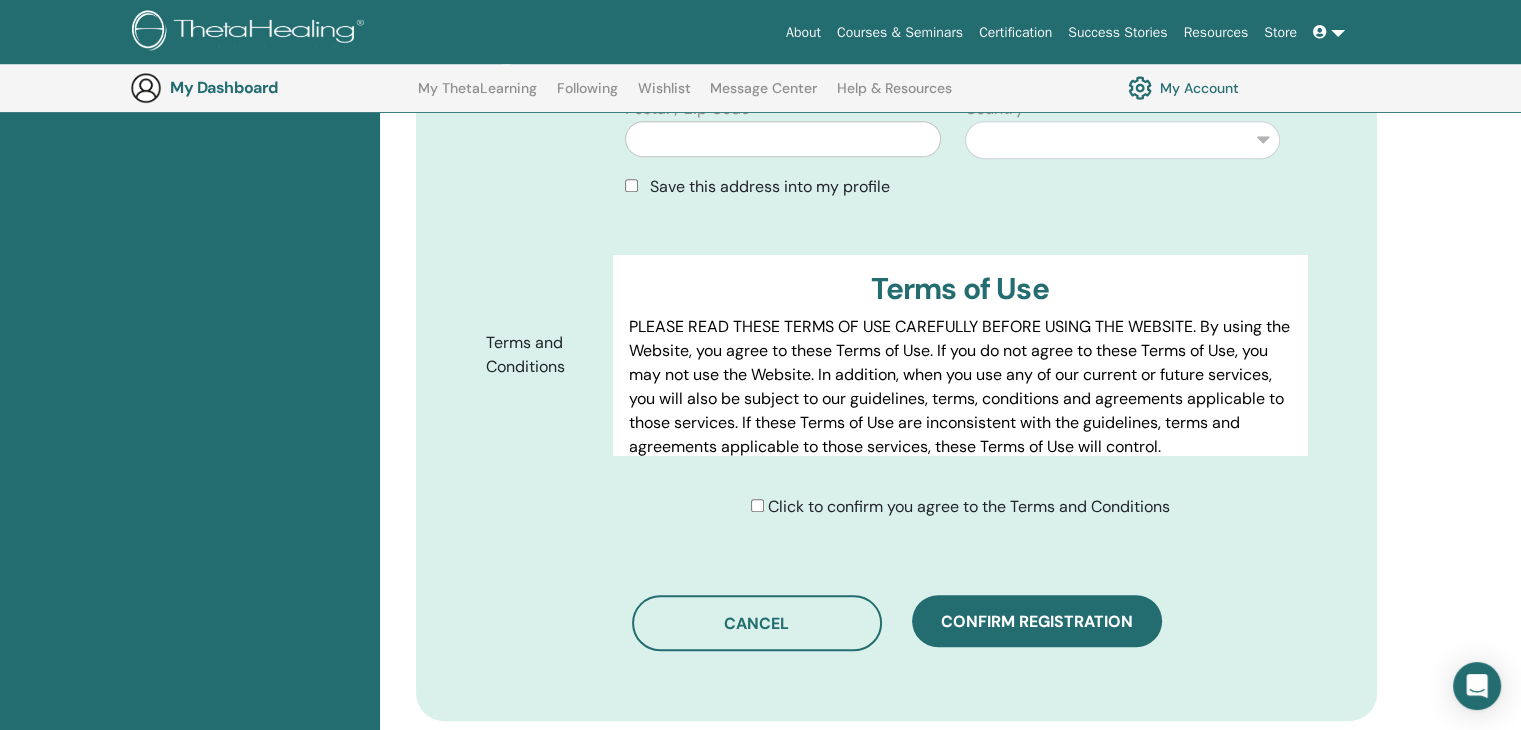 scroll, scrollTop: 848, scrollLeft: 0, axis: vertical 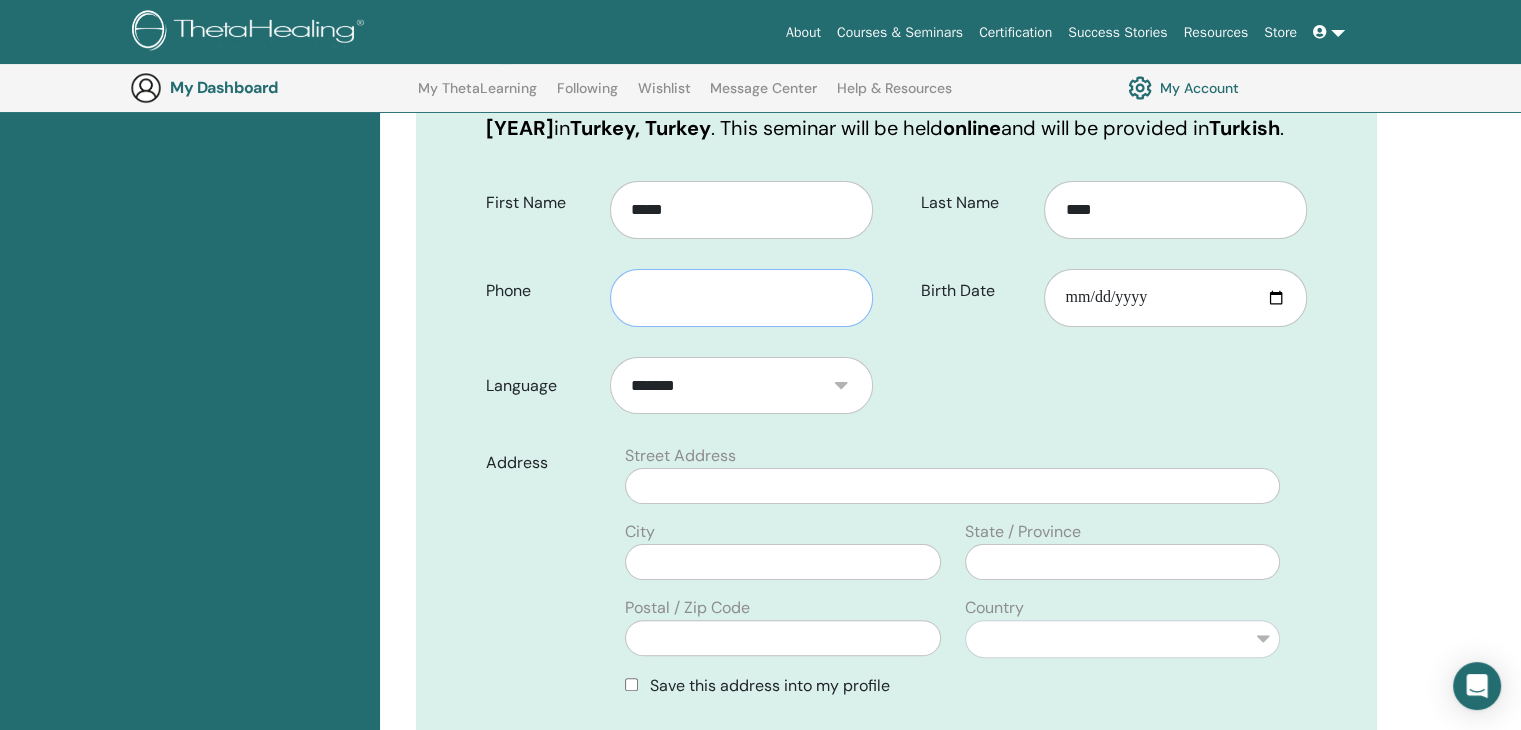 click at bounding box center (741, 298) 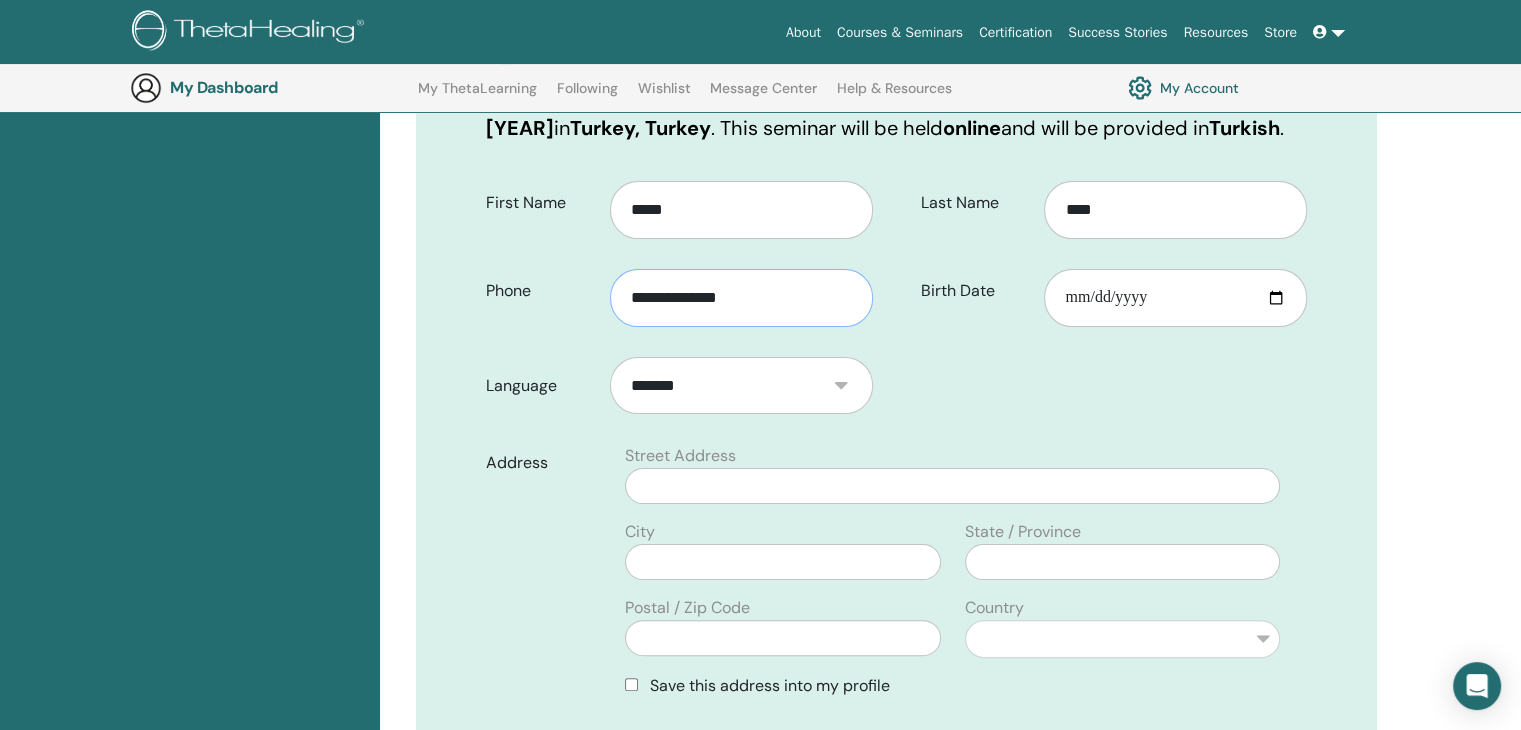 click on "**********" at bounding box center [741, 298] 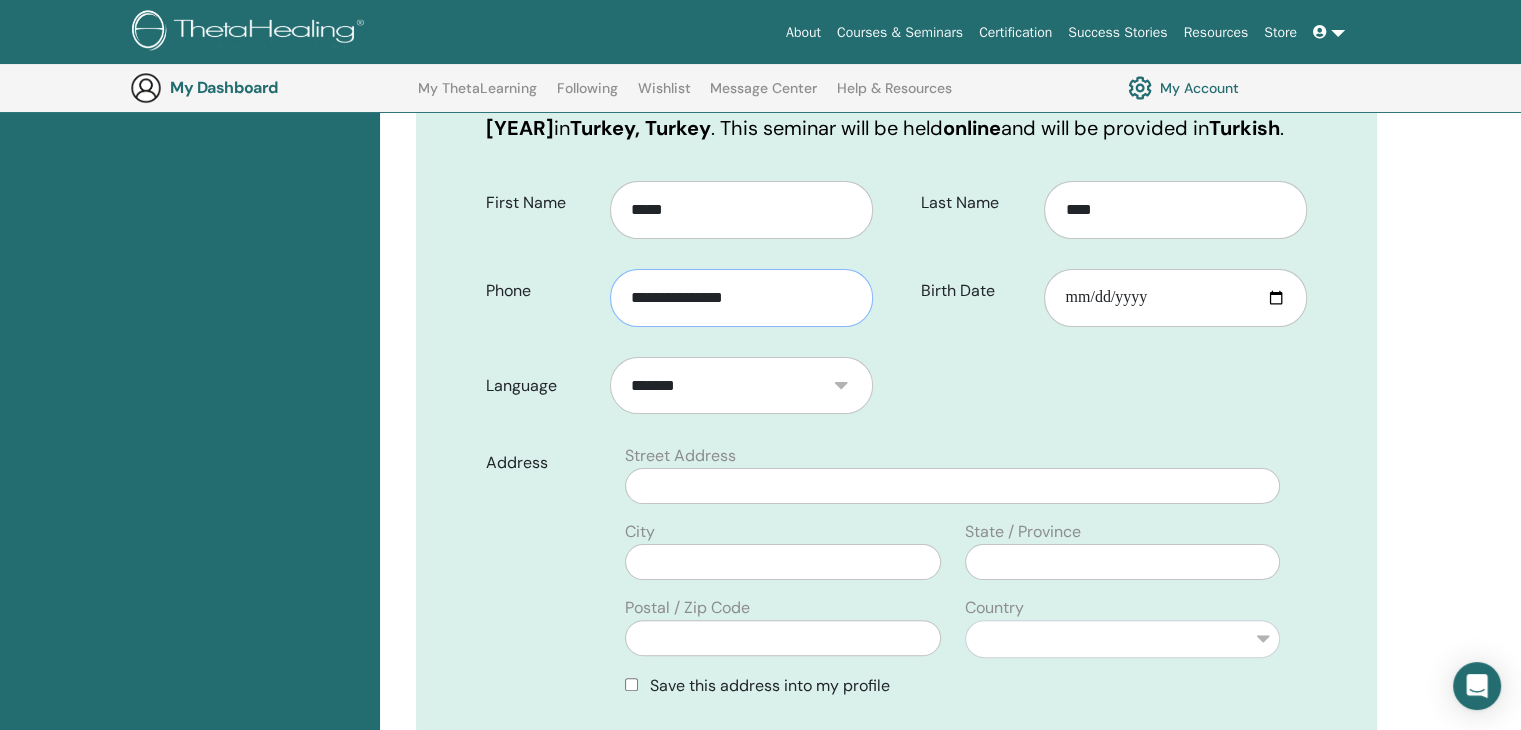 type on "**********" 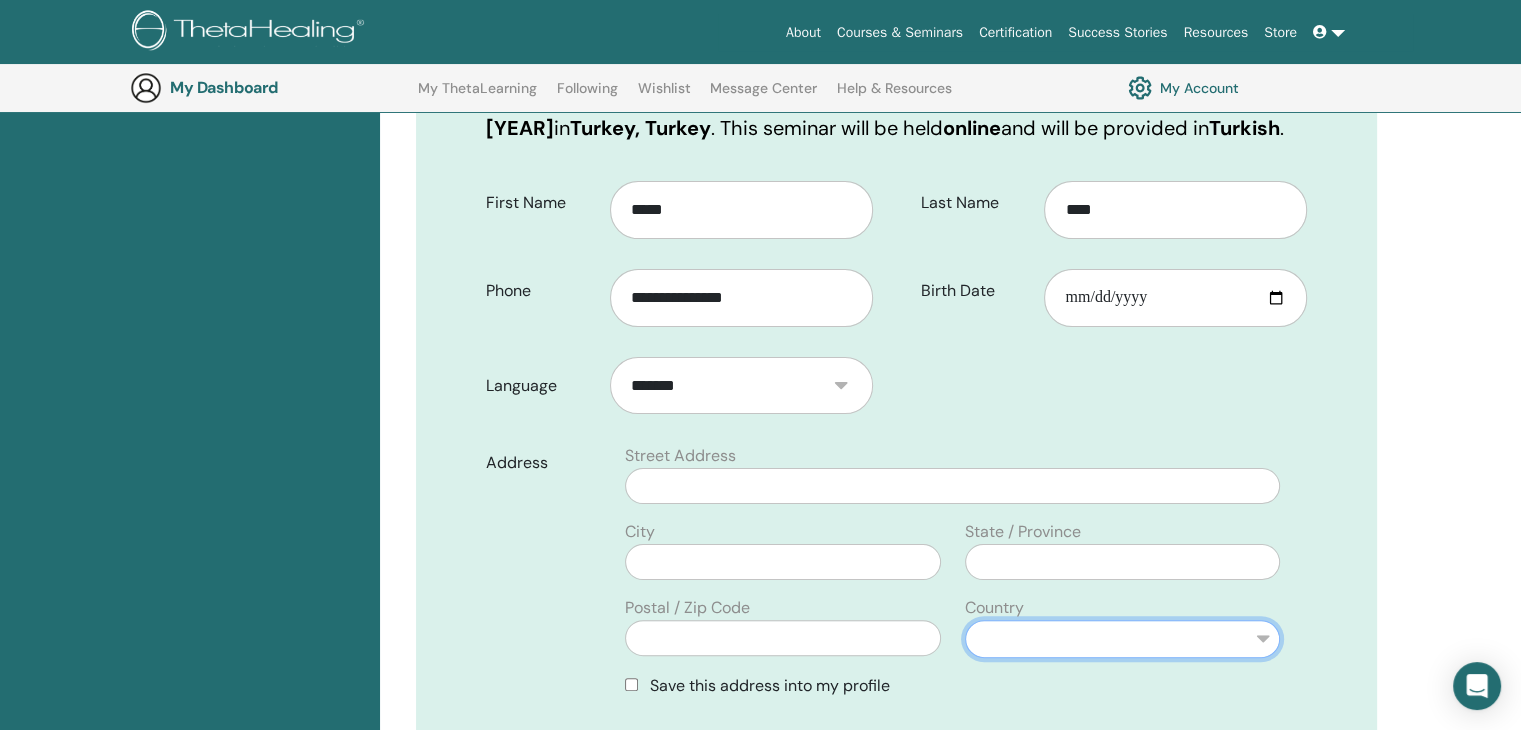 click on "**********" at bounding box center [1122, 639] 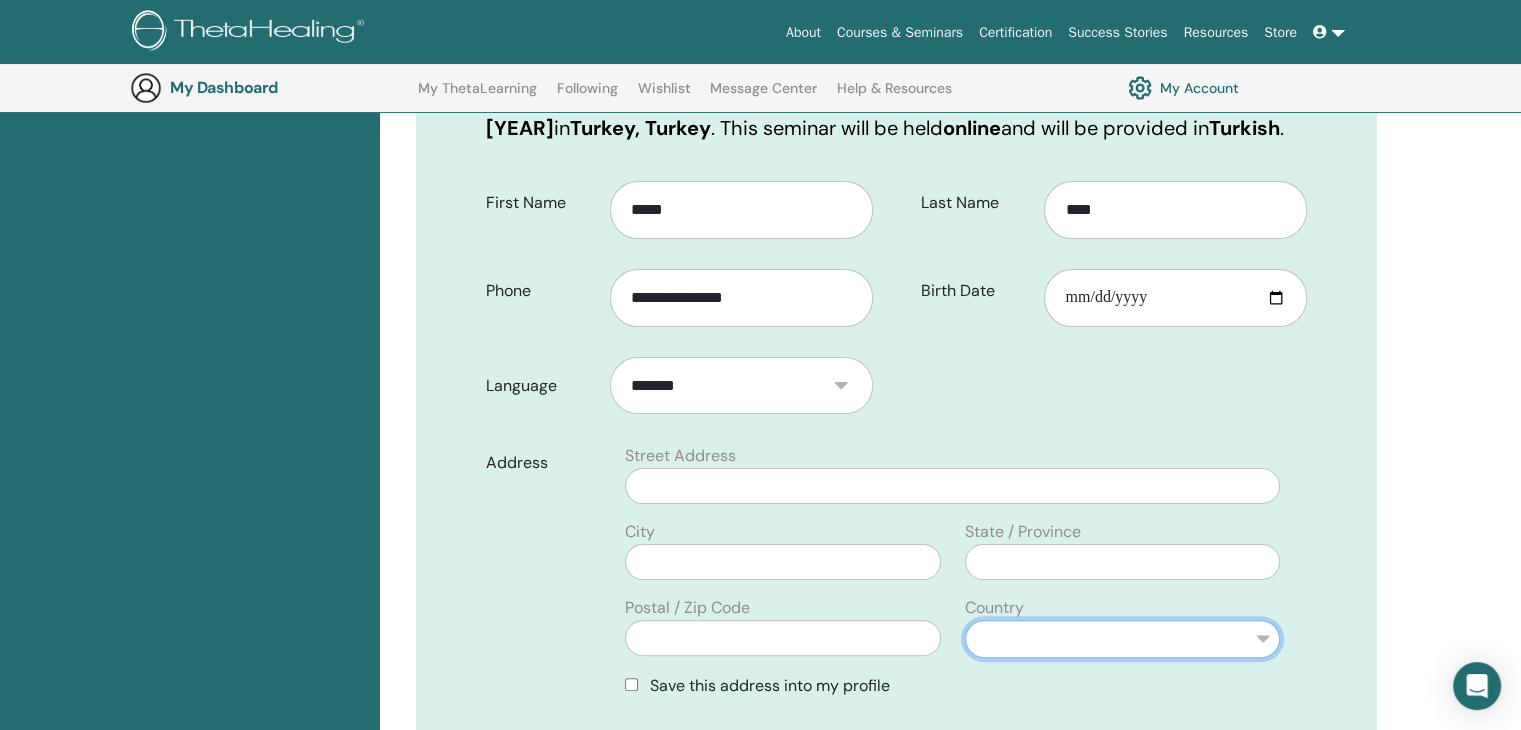 select on "**" 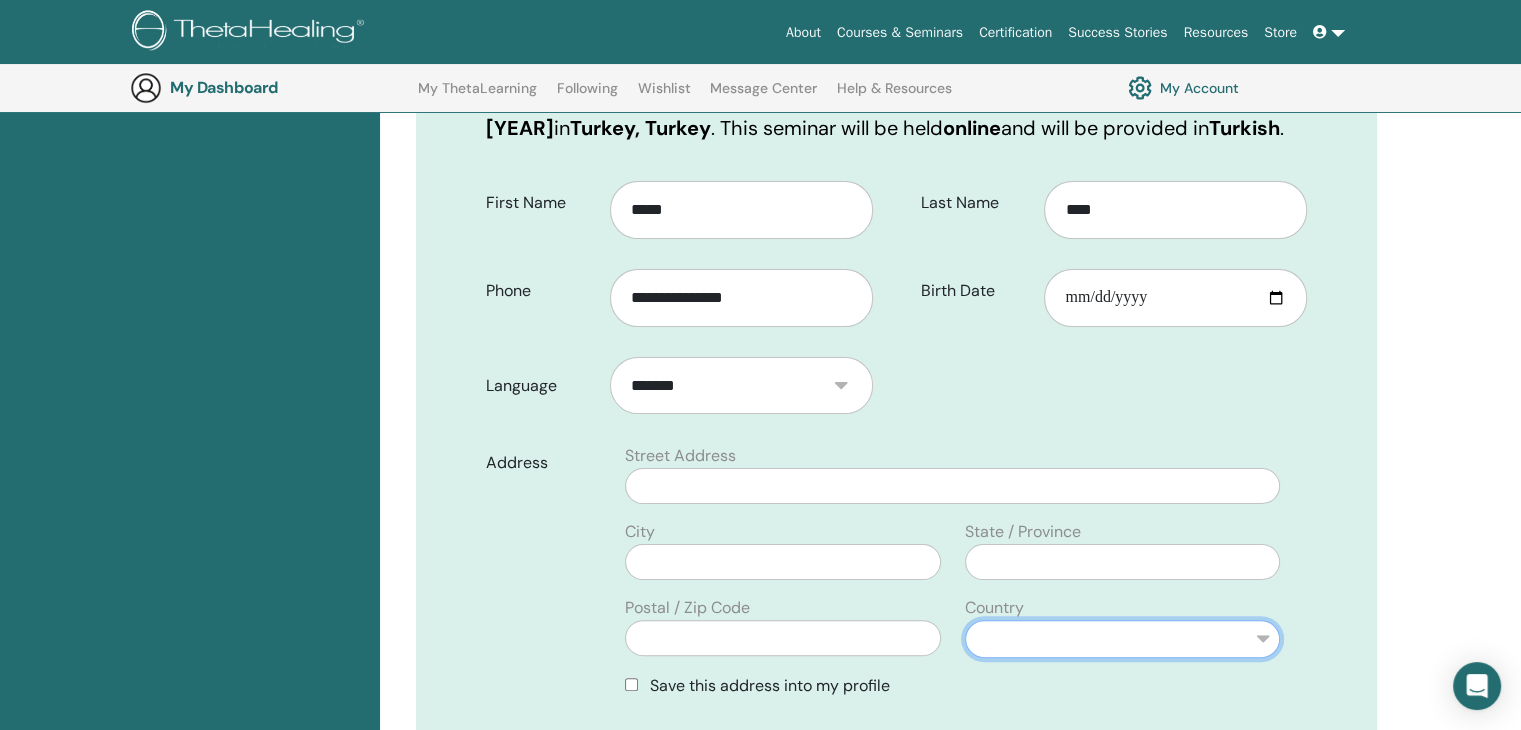 click on "**********" at bounding box center (1122, 639) 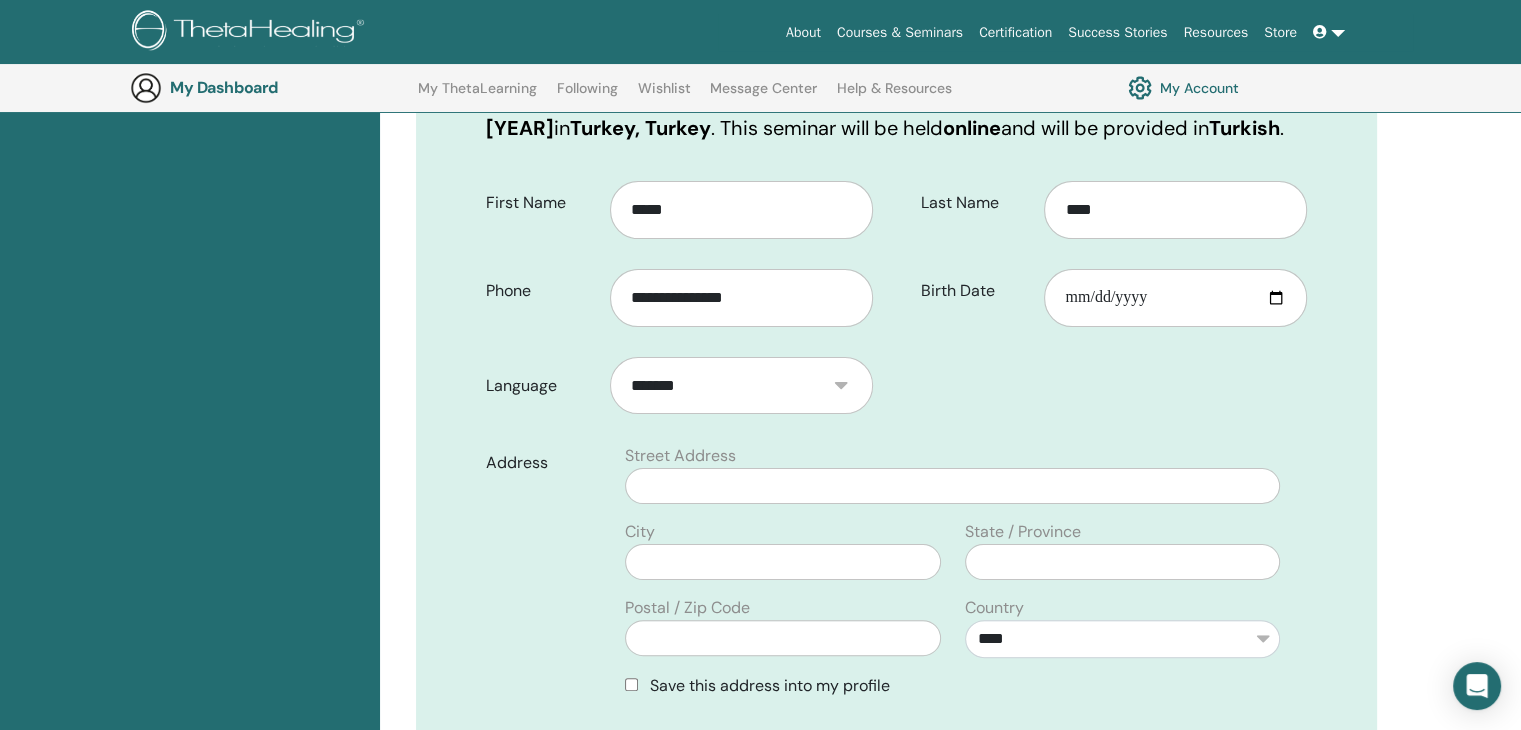 click on "Address" at bounding box center (542, 579) 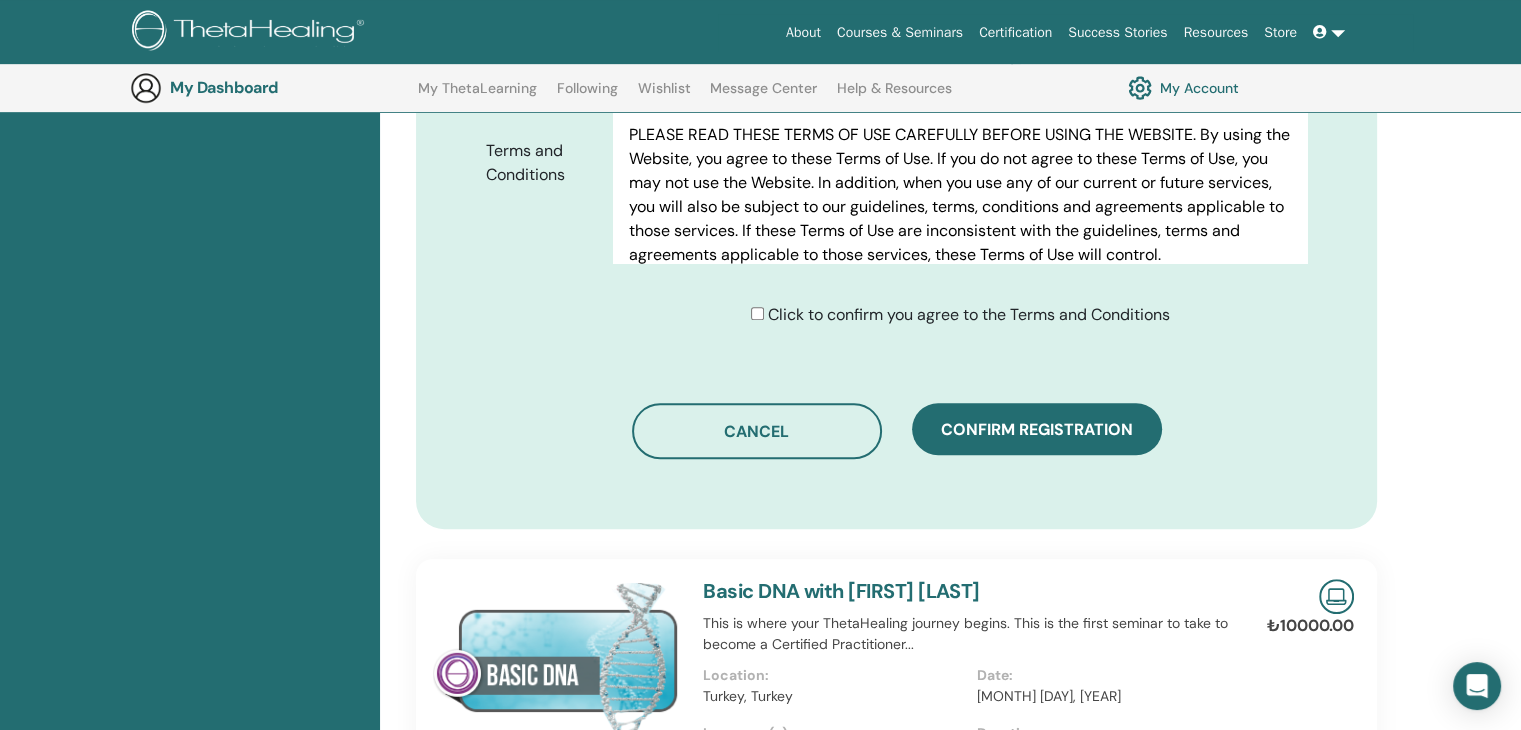 scroll, scrollTop: 1048, scrollLeft: 0, axis: vertical 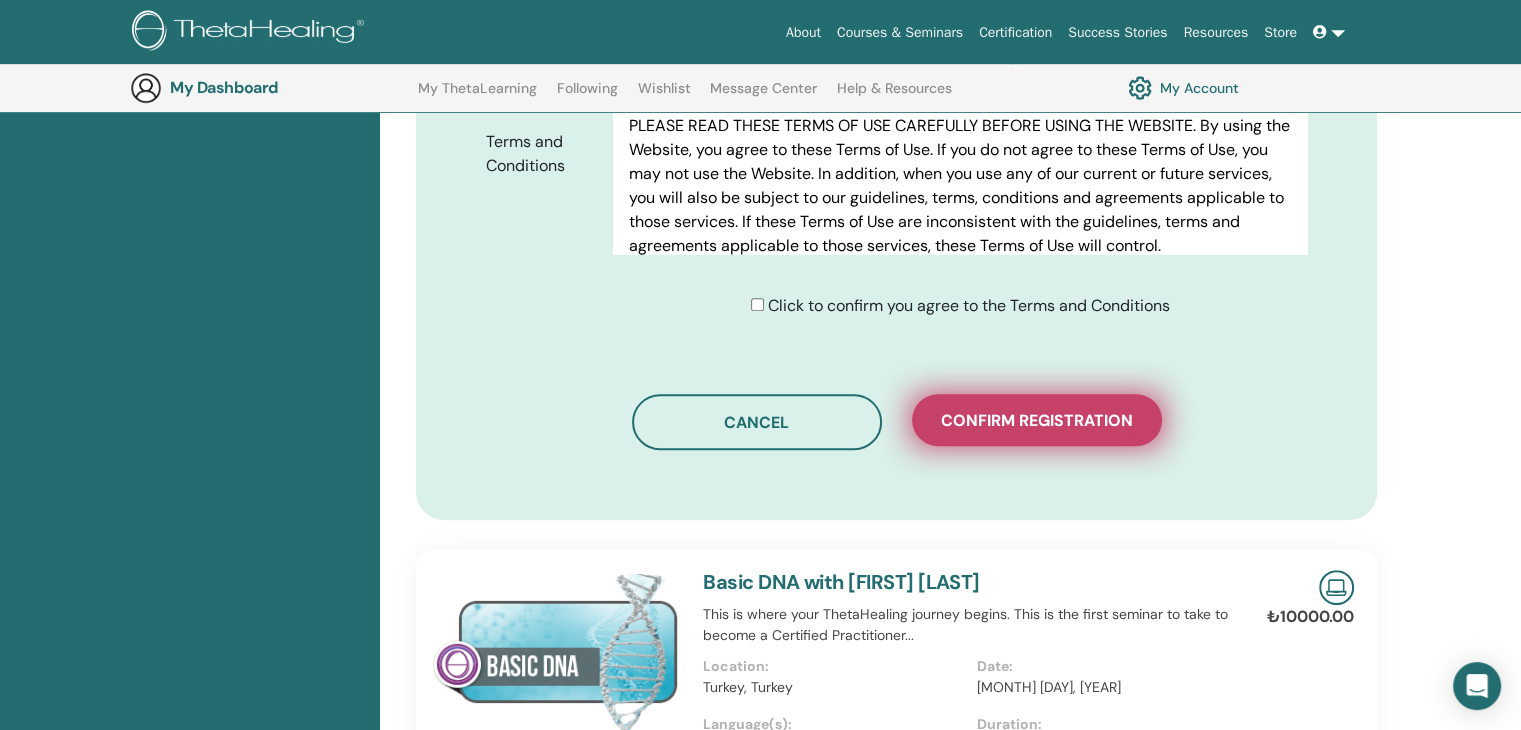 click on "Confirm registration" at bounding box center [1037, 420] 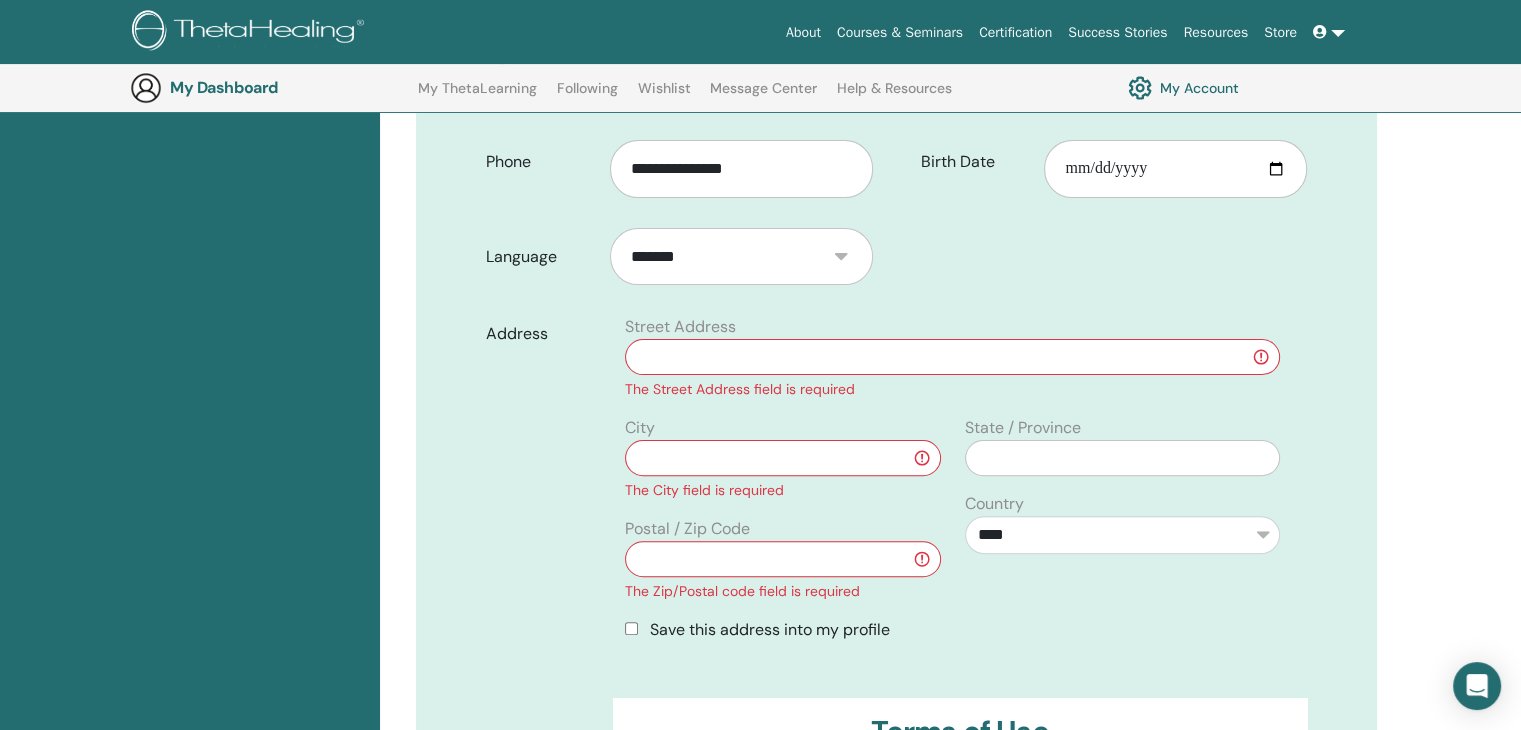 scroll, scrollTop: 448, scrollLeft: 0, axis: vertical 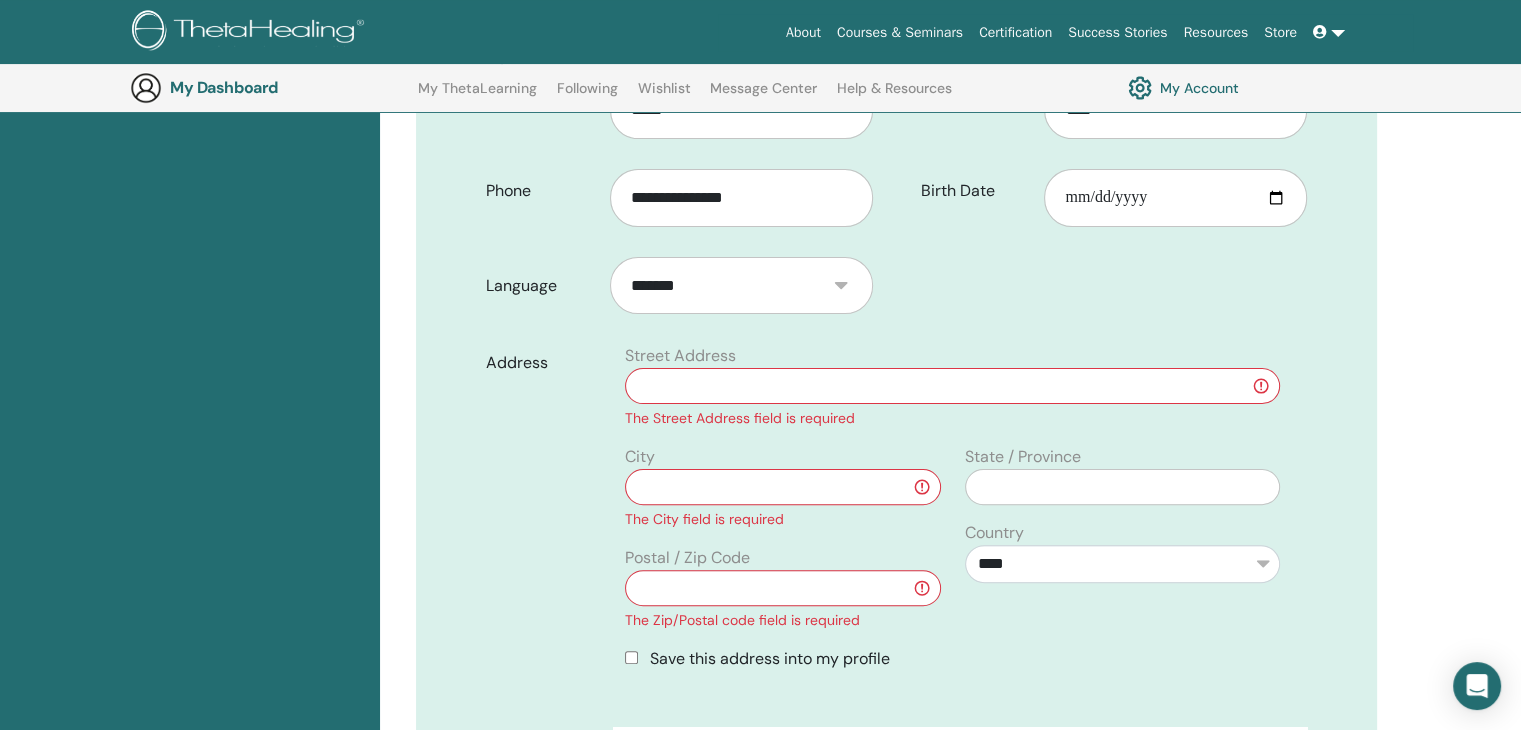click at bounding box center [952, 386] 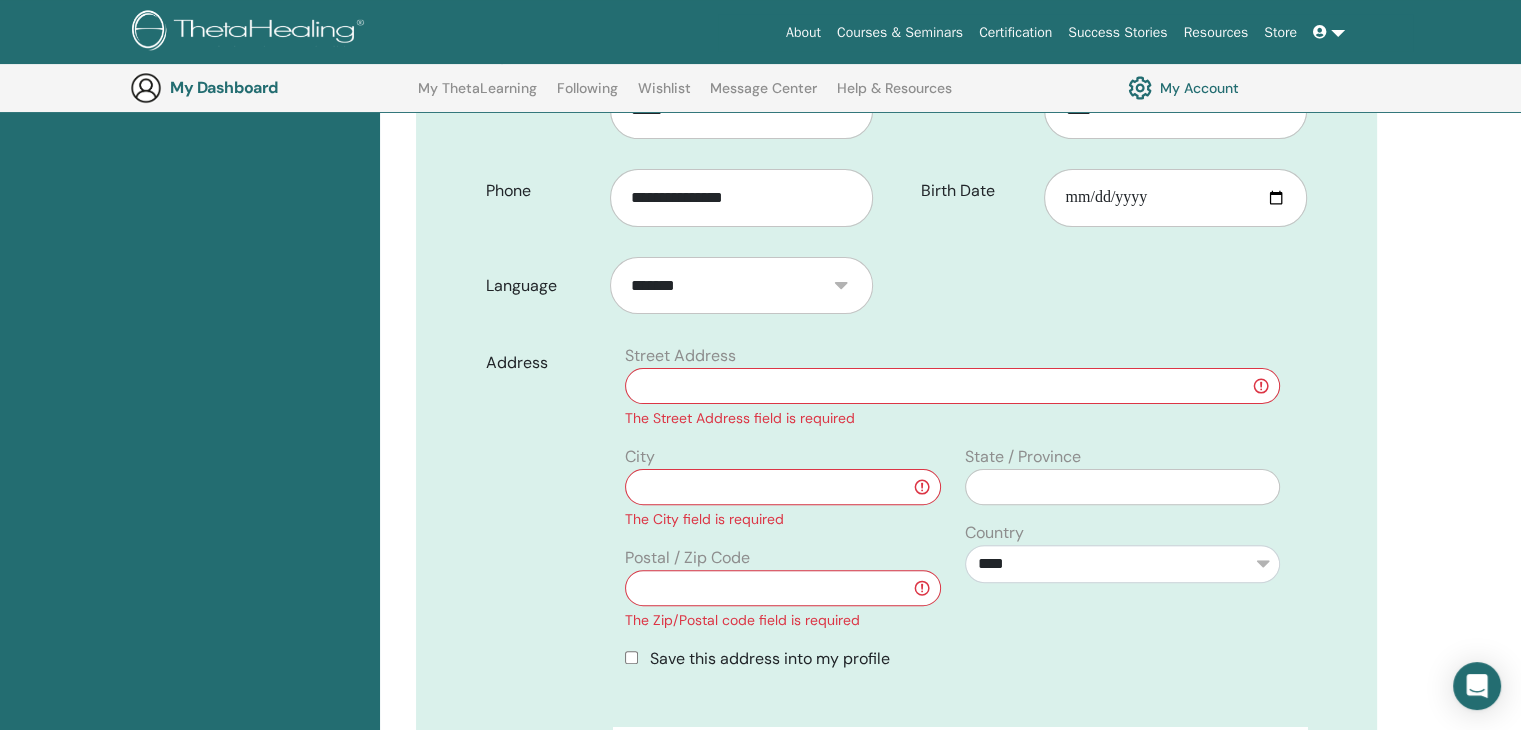 click at bounding box center (782, 487) 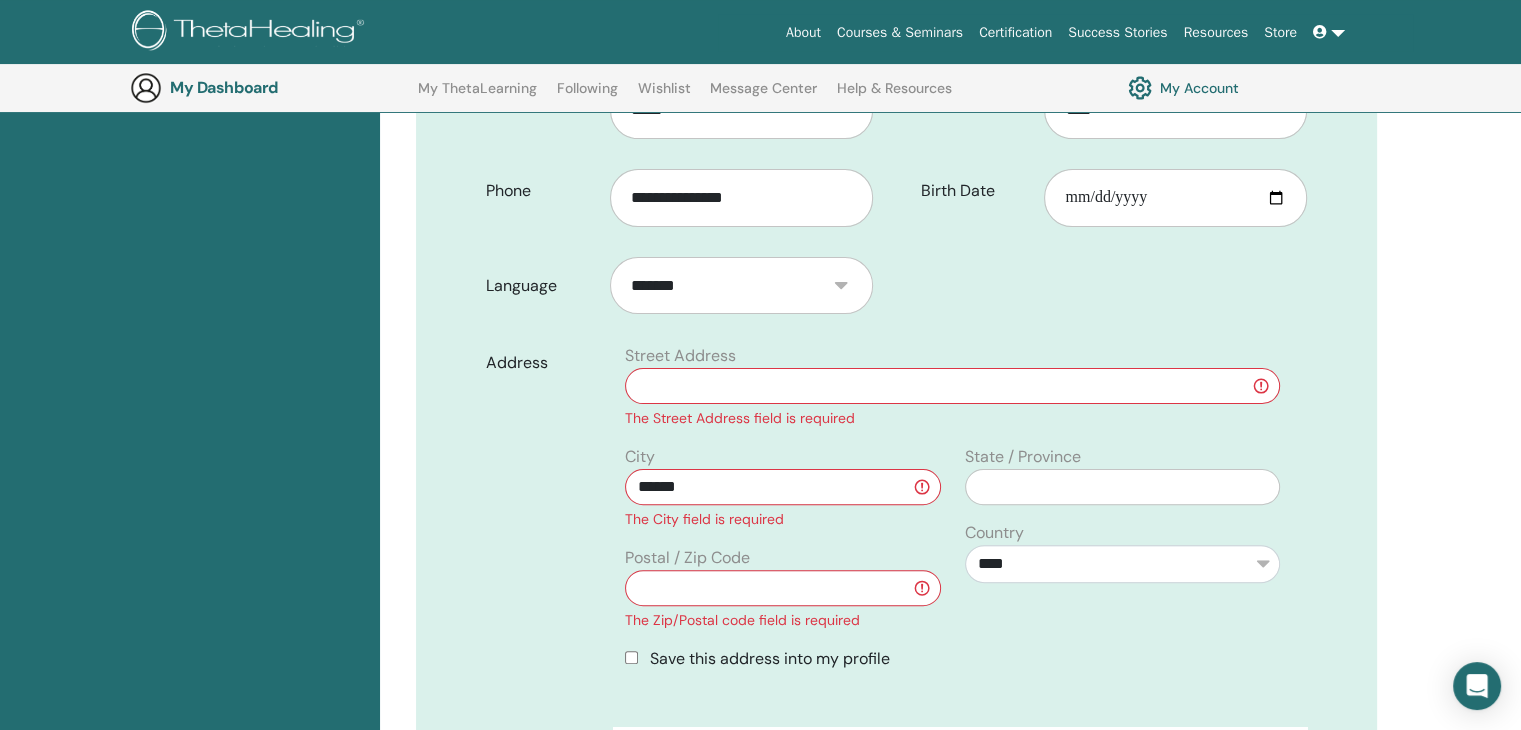 type on "******" 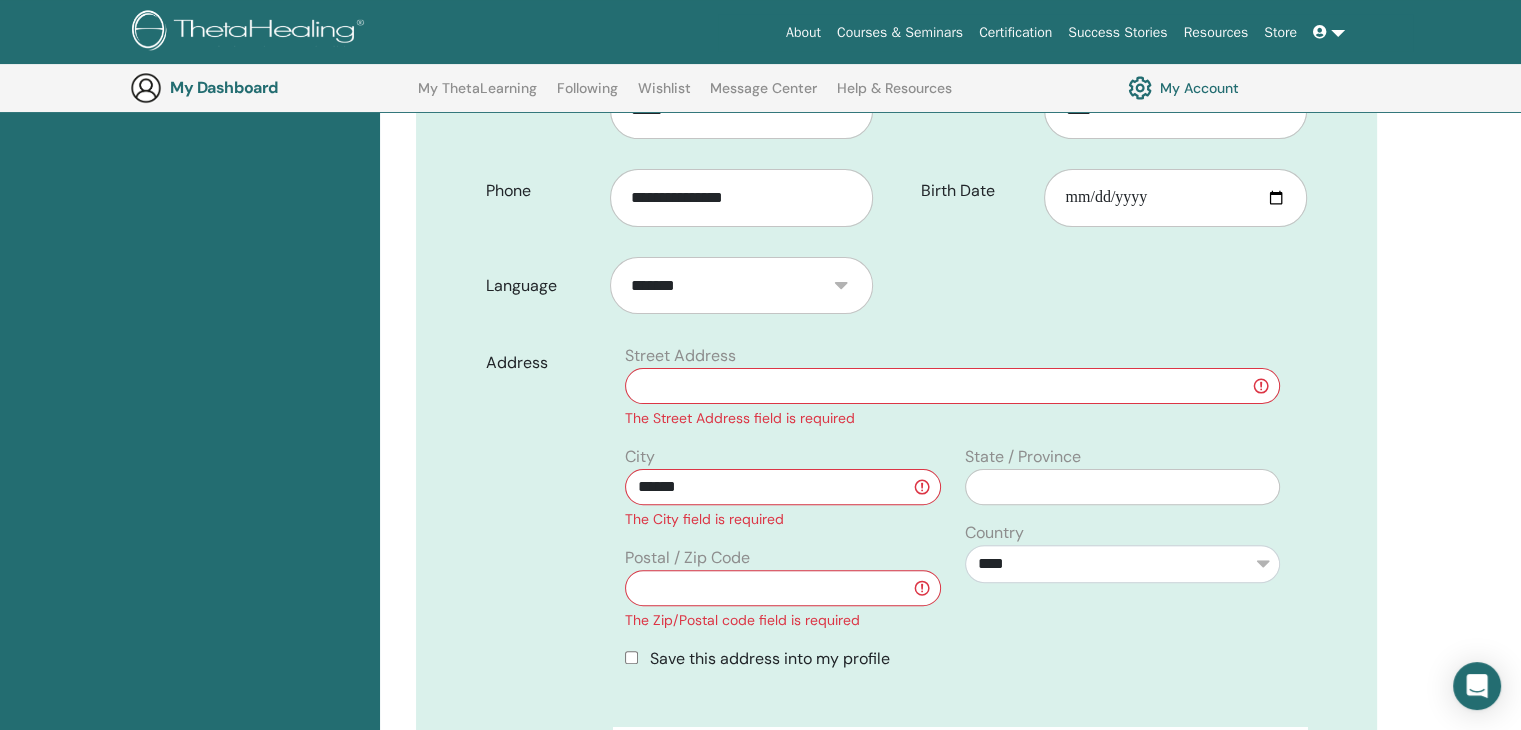 click at bounding box center (952, 386) 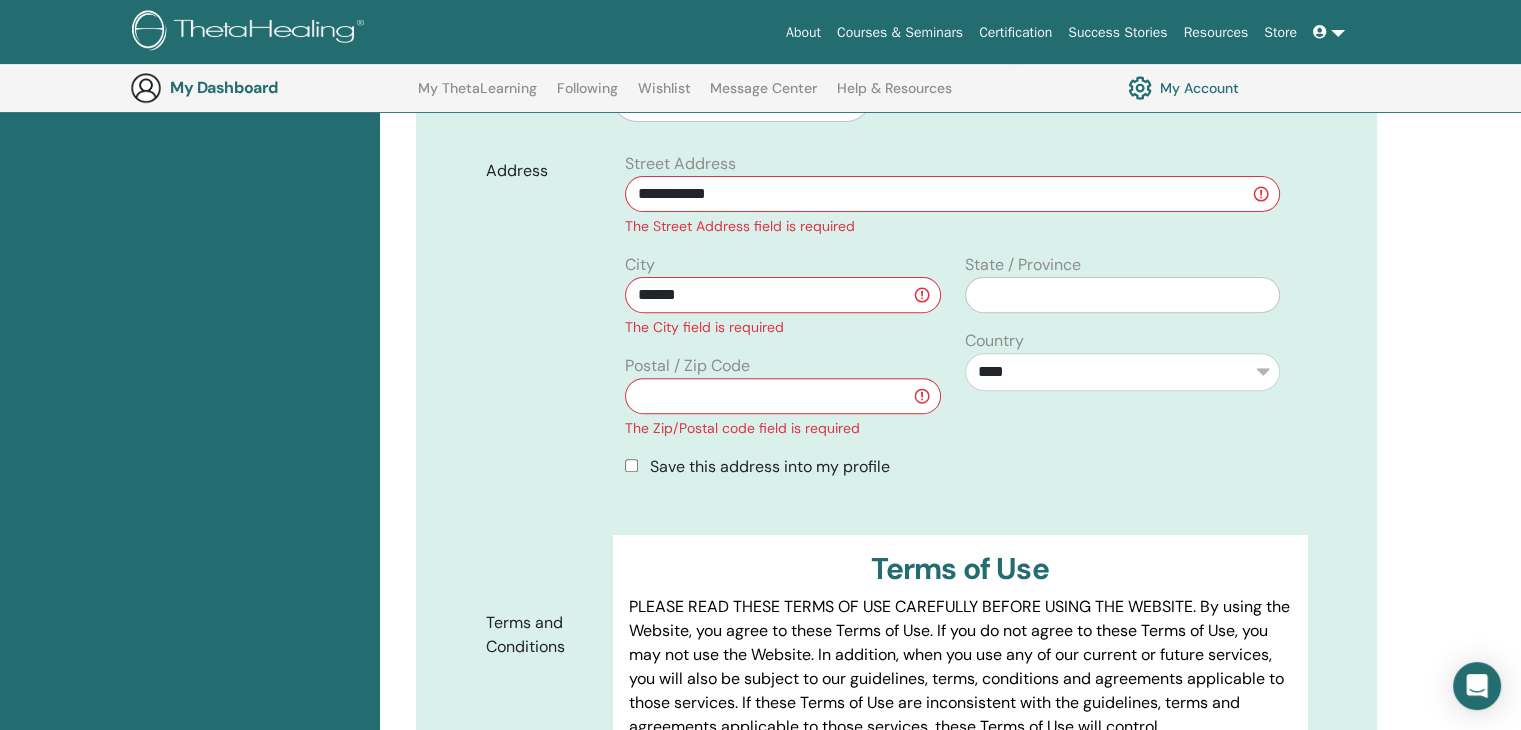 scroll, scrollTop: 748, scrollLeft: 0, axis: vertical 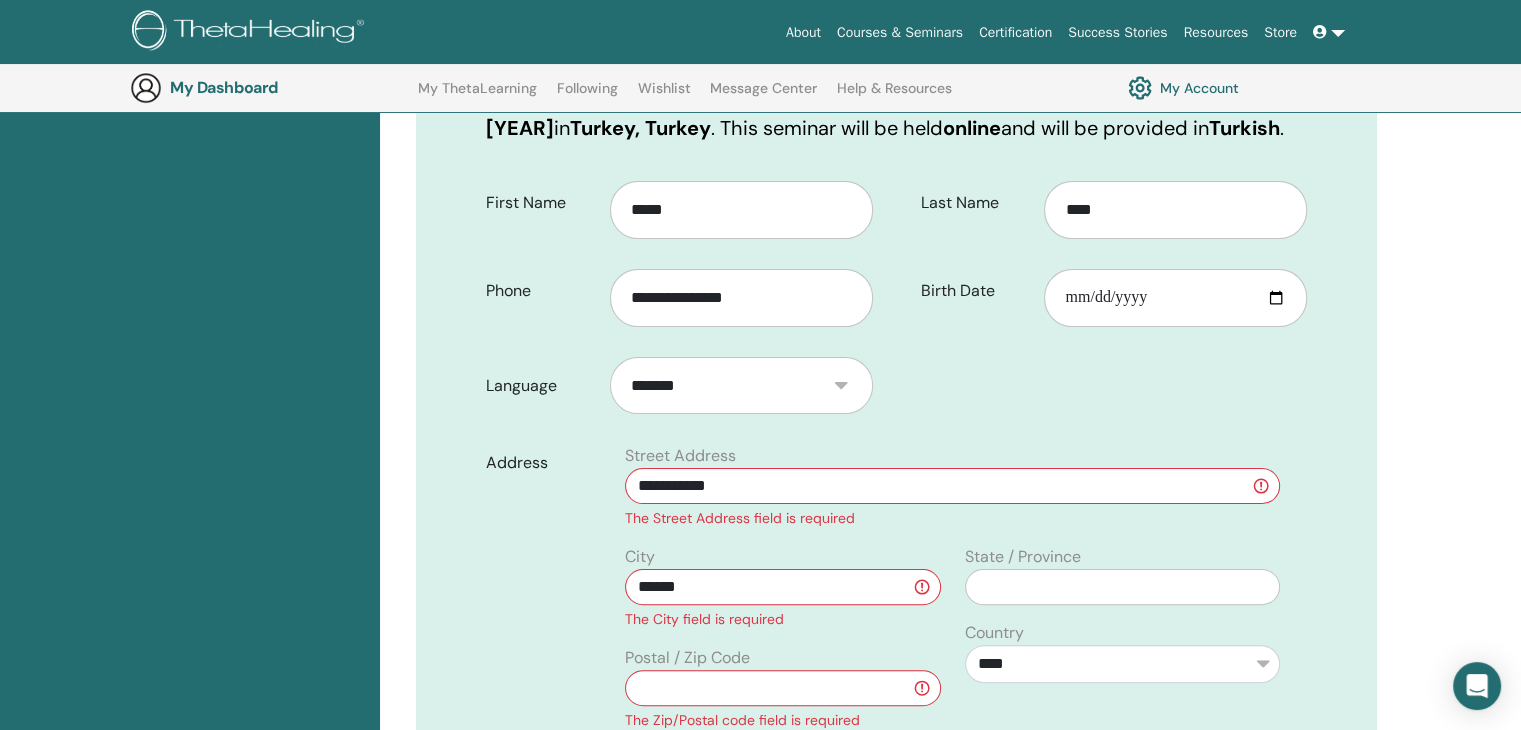 type on "**********" 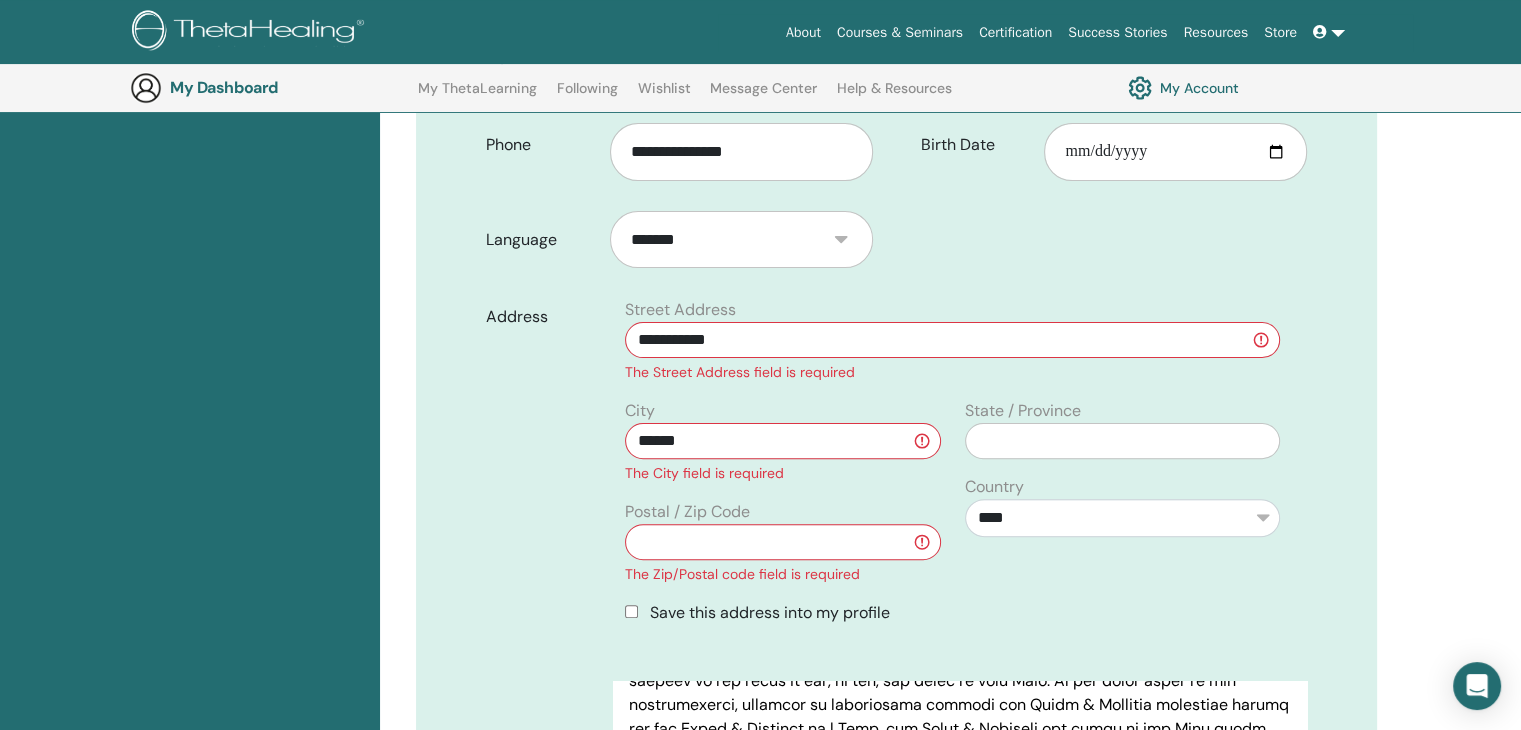 scroll, scrollTop: 648, scrollLeft: 0, axis: vertical 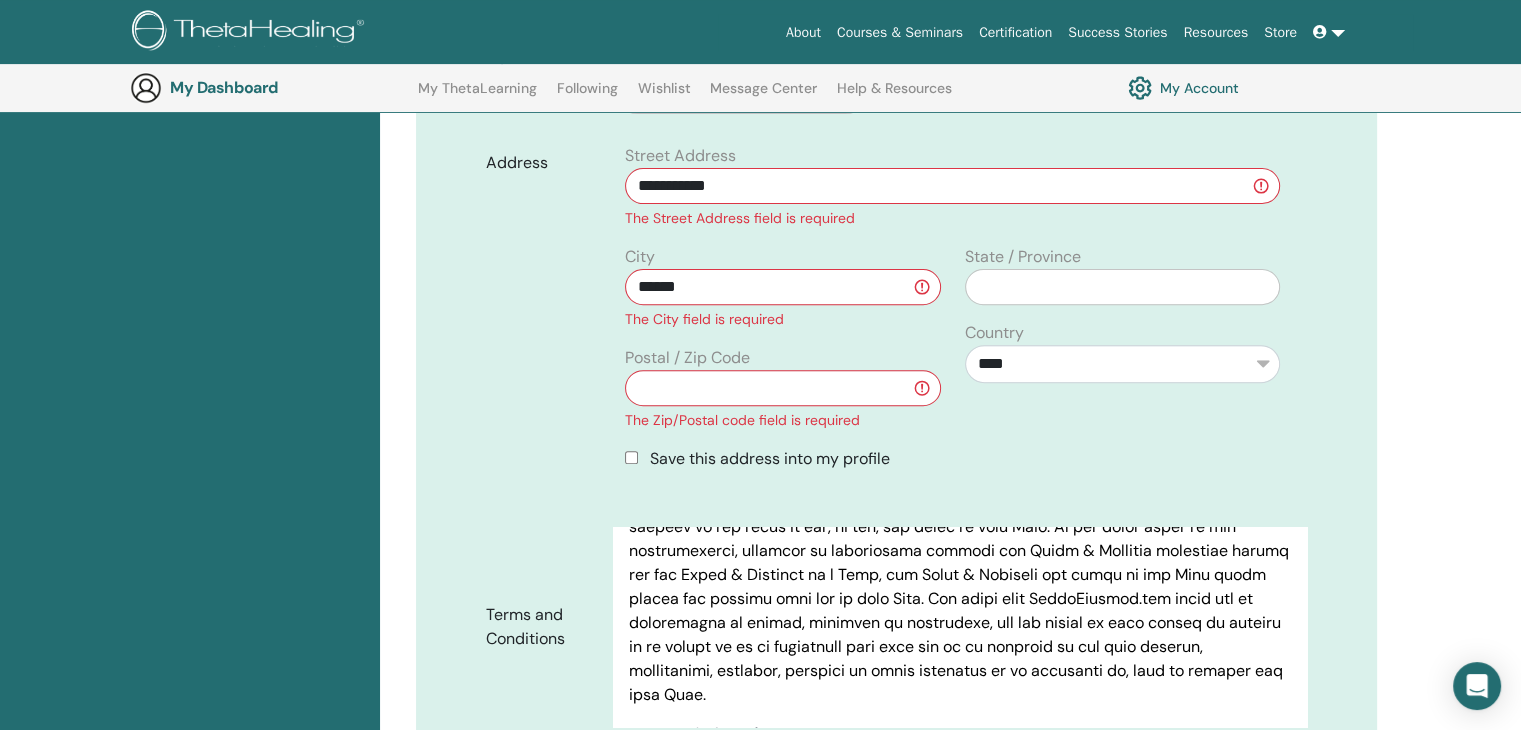 click at bounding box center [782, 388] 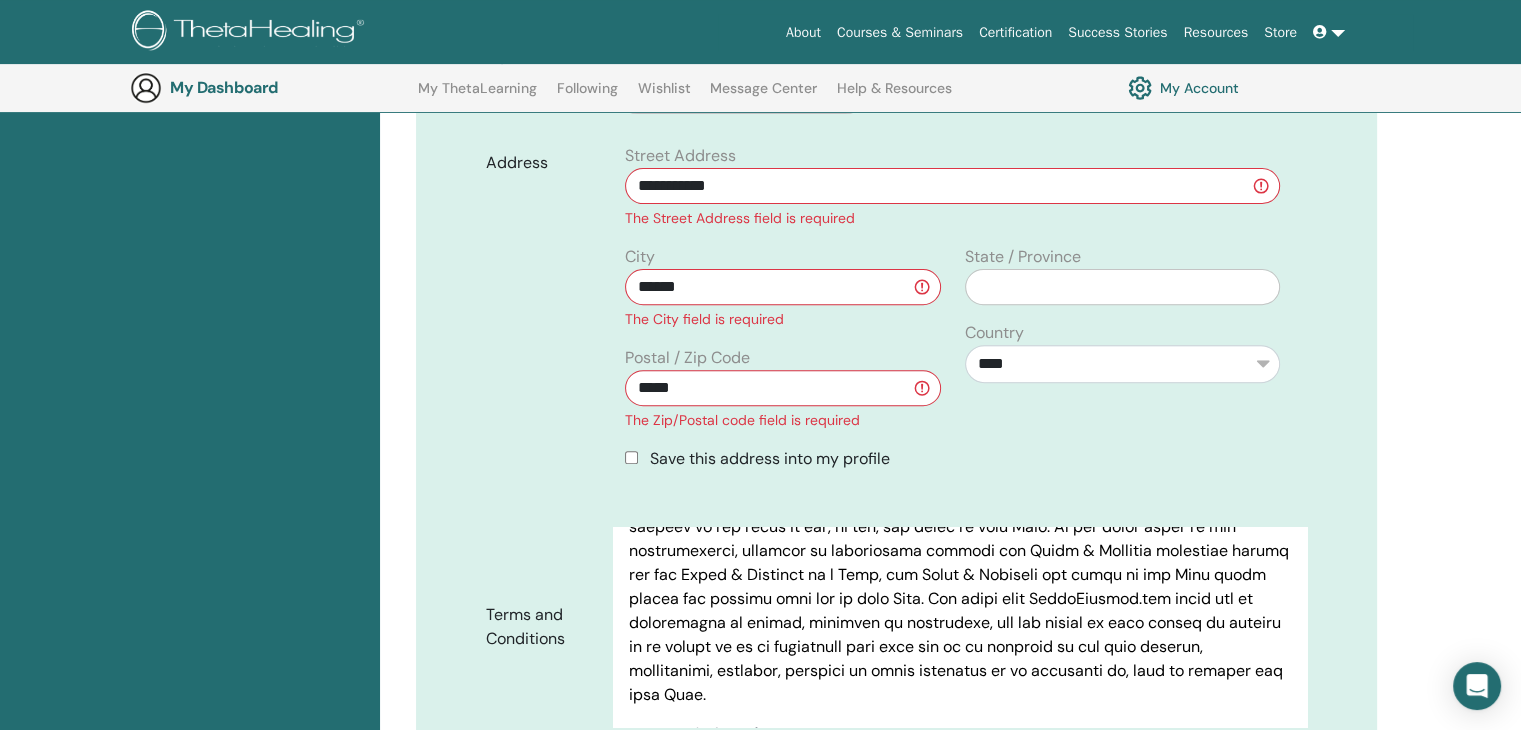 type on "*****" 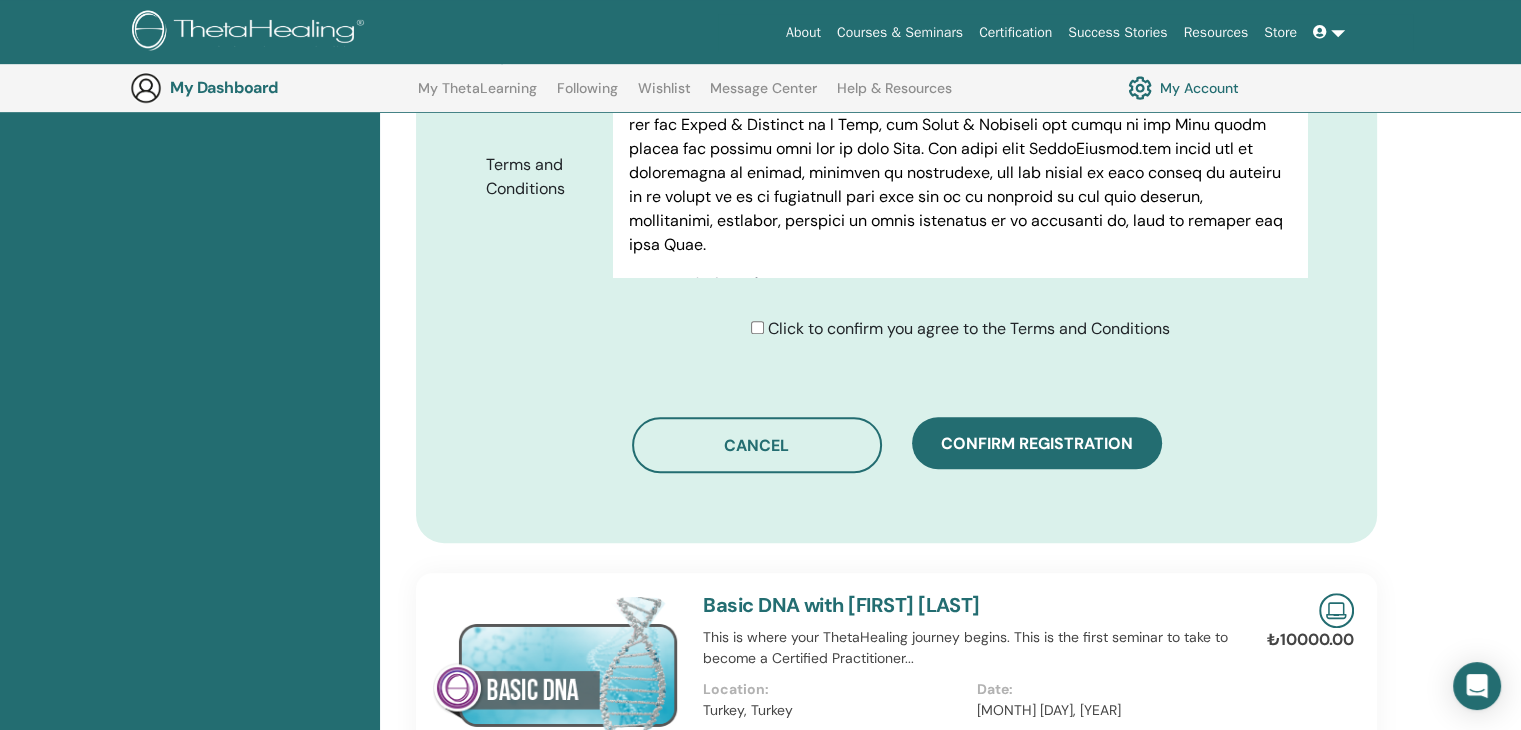 scroll, scrollTop: 1148, scrollLeft: 0, axis: vertical 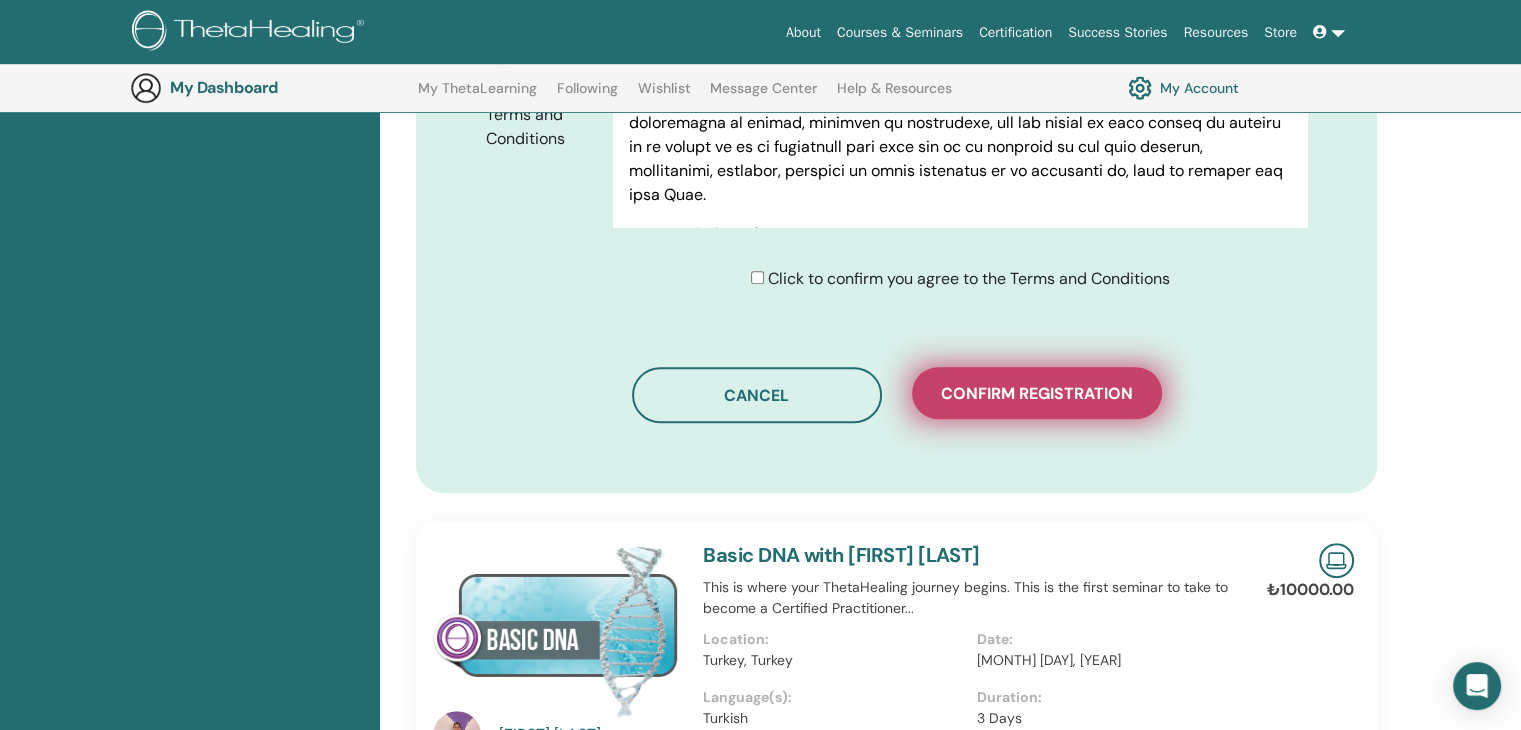 click on "Confirm registration" at bounding box center [1037, 393] 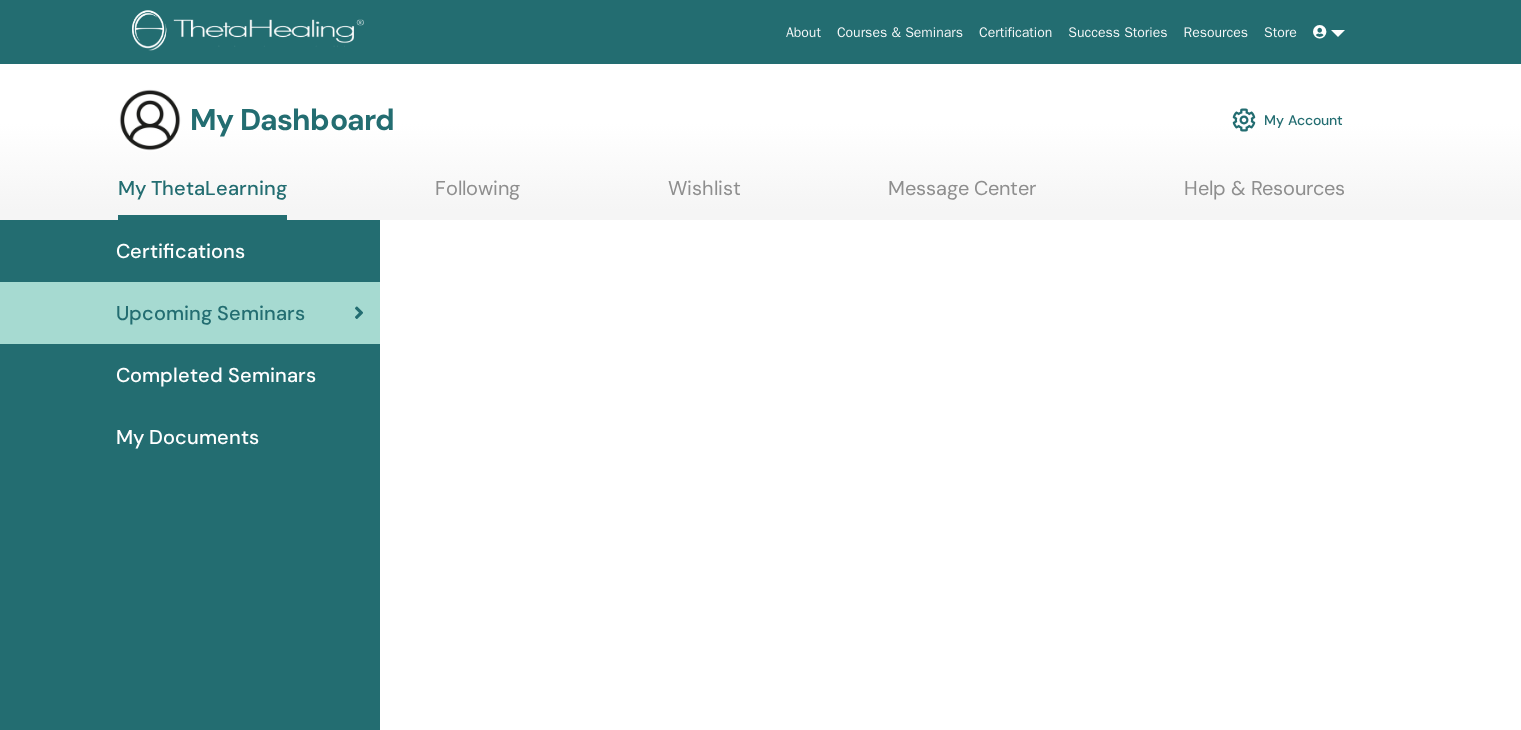scroll, scrollTop: 0, scrollLeft: 0, axis: both 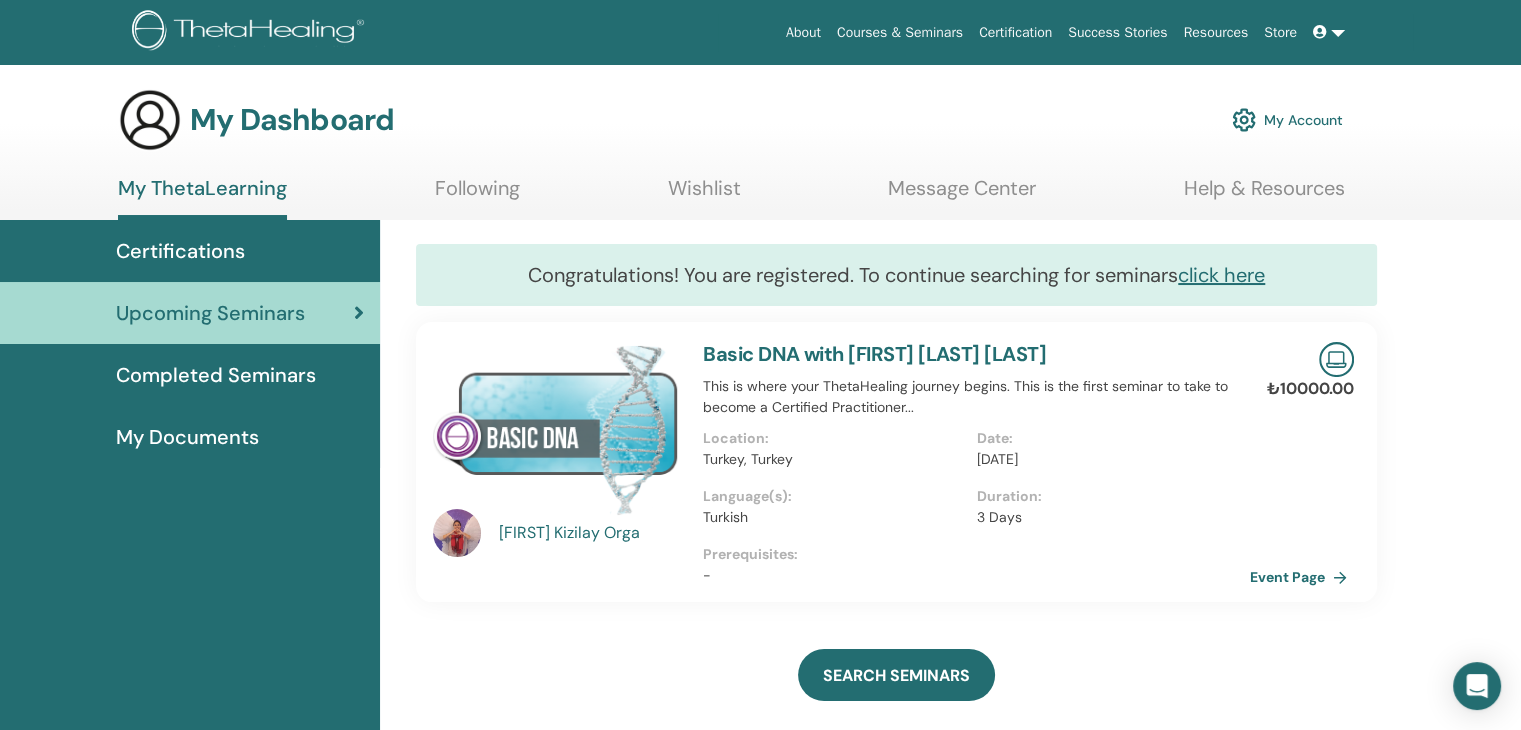 click on "Completed Seminars" at bounding box center (216, 375) 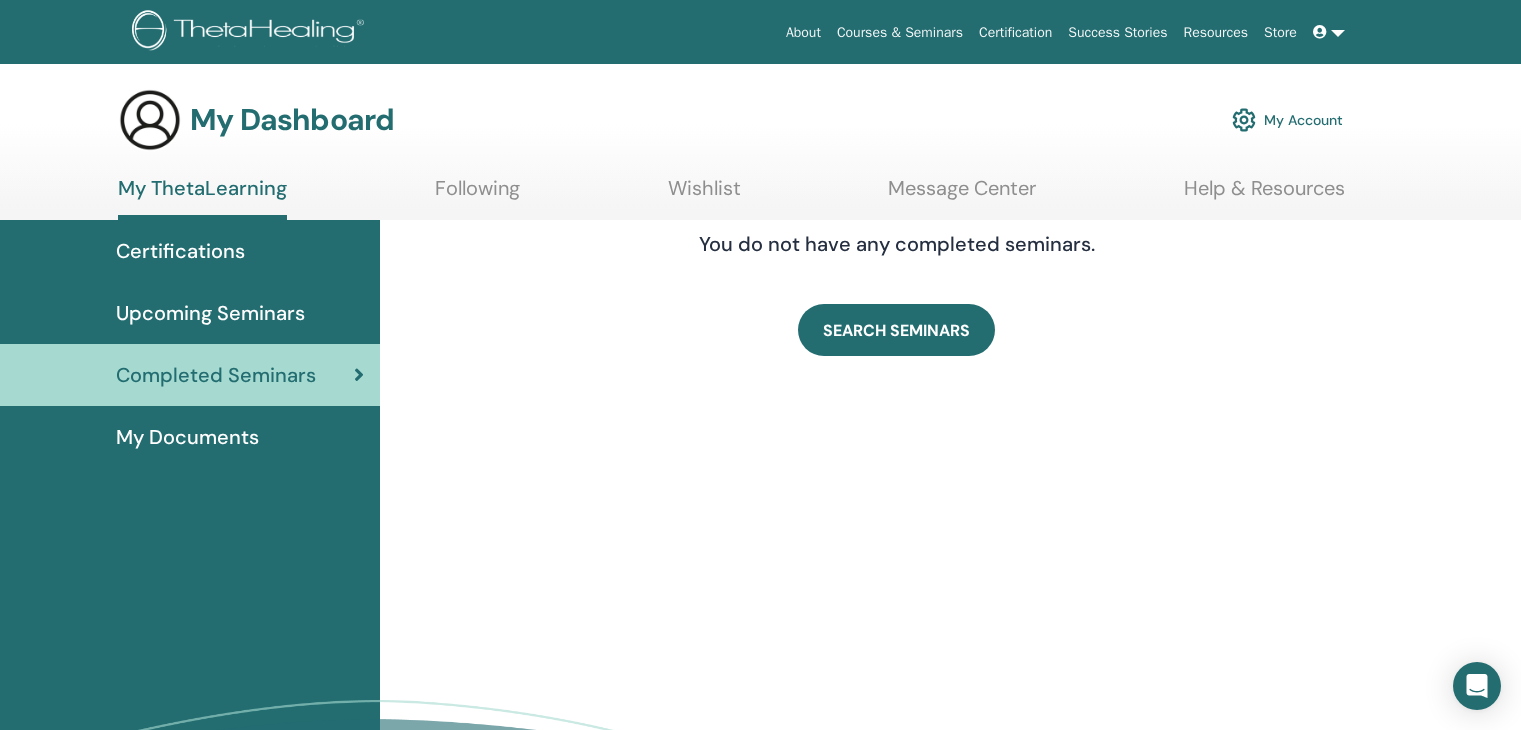scroll, scrollTop: 0, scrollLeft: 0, axis: both 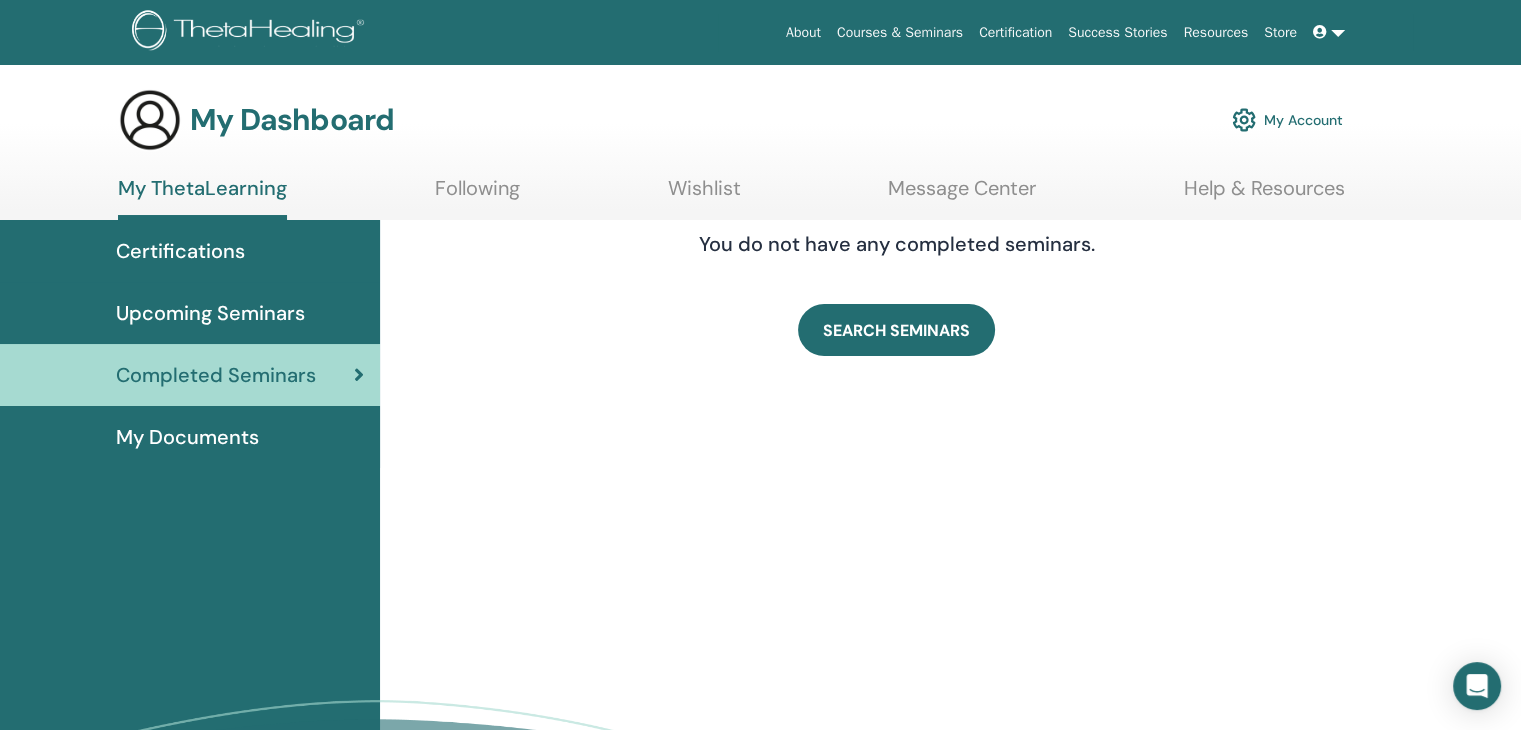 click on "Upcoming Seminars" at bounding box center (210, 313) 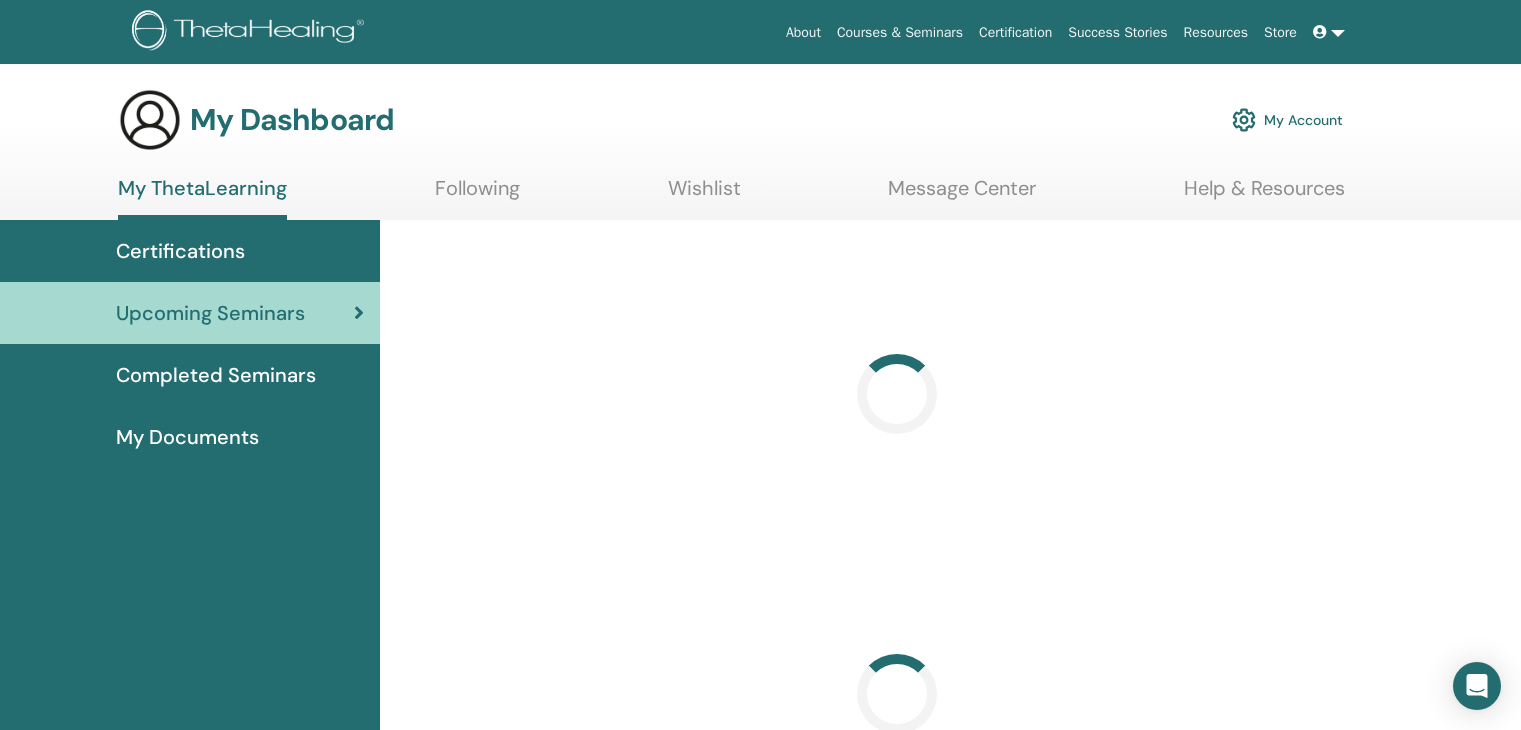 scroll, scrollTop: 0, scrollLeft: 0, axis: both 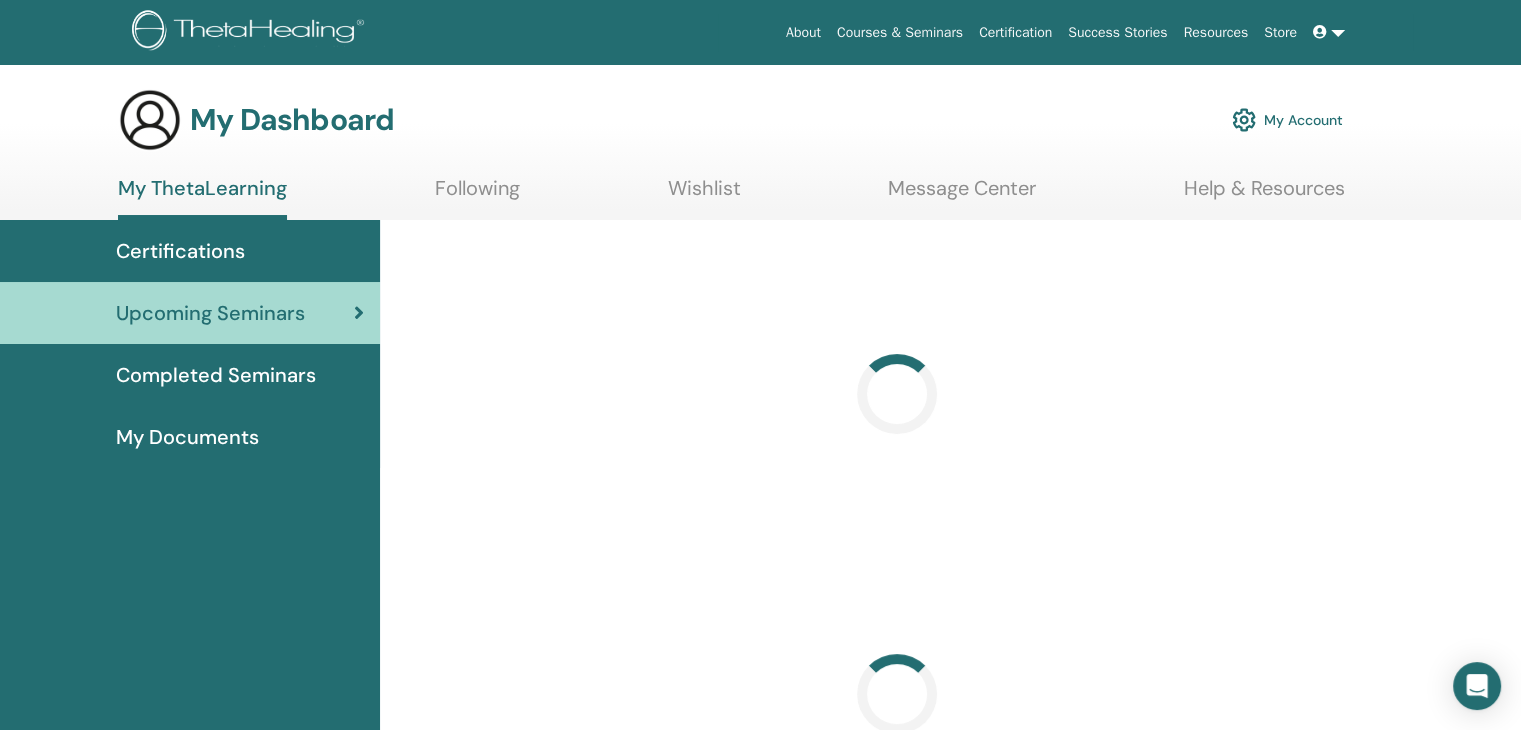 click on "Certifications" at bounding box center (180, 251) 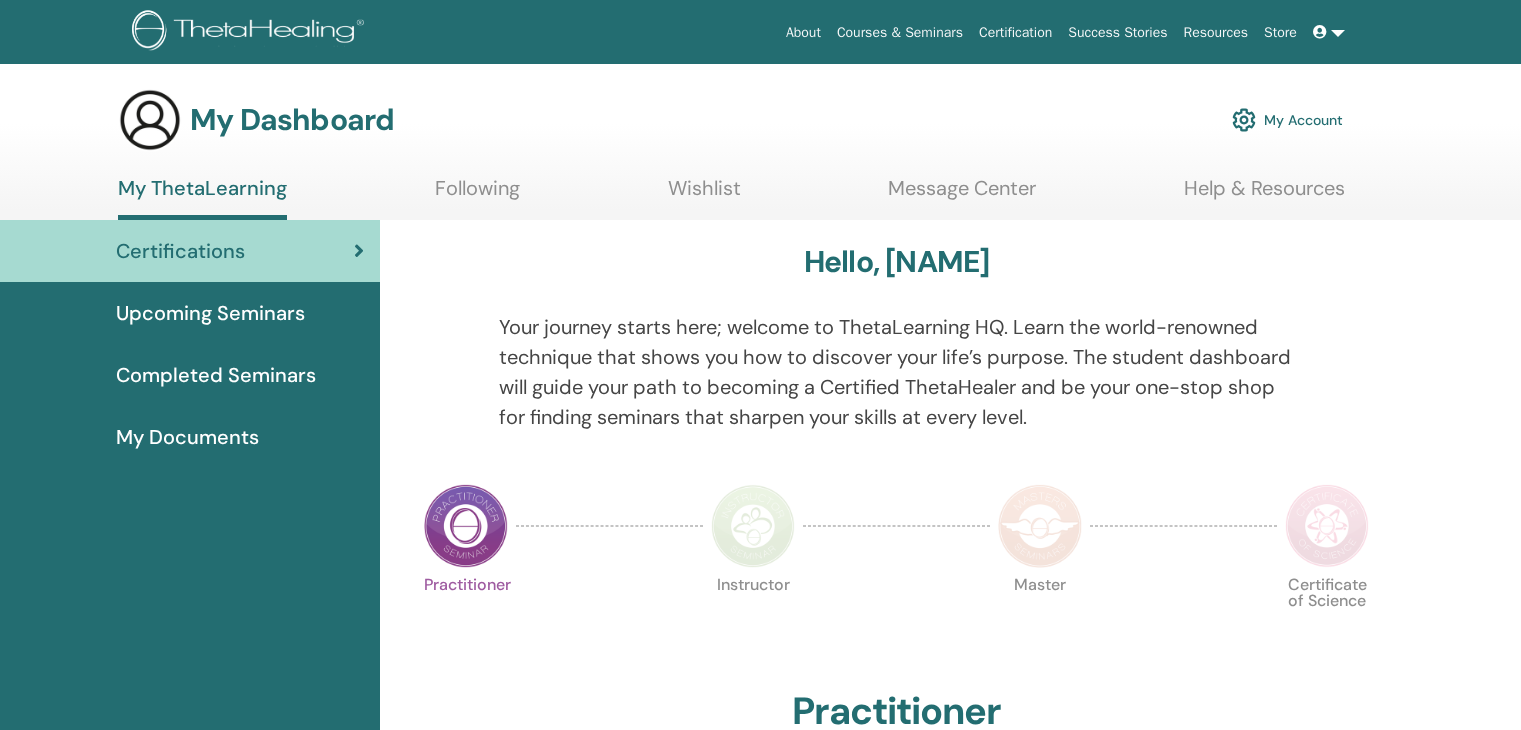 scroll, scrollTop: 0, scrollLeft: 0, axis: both 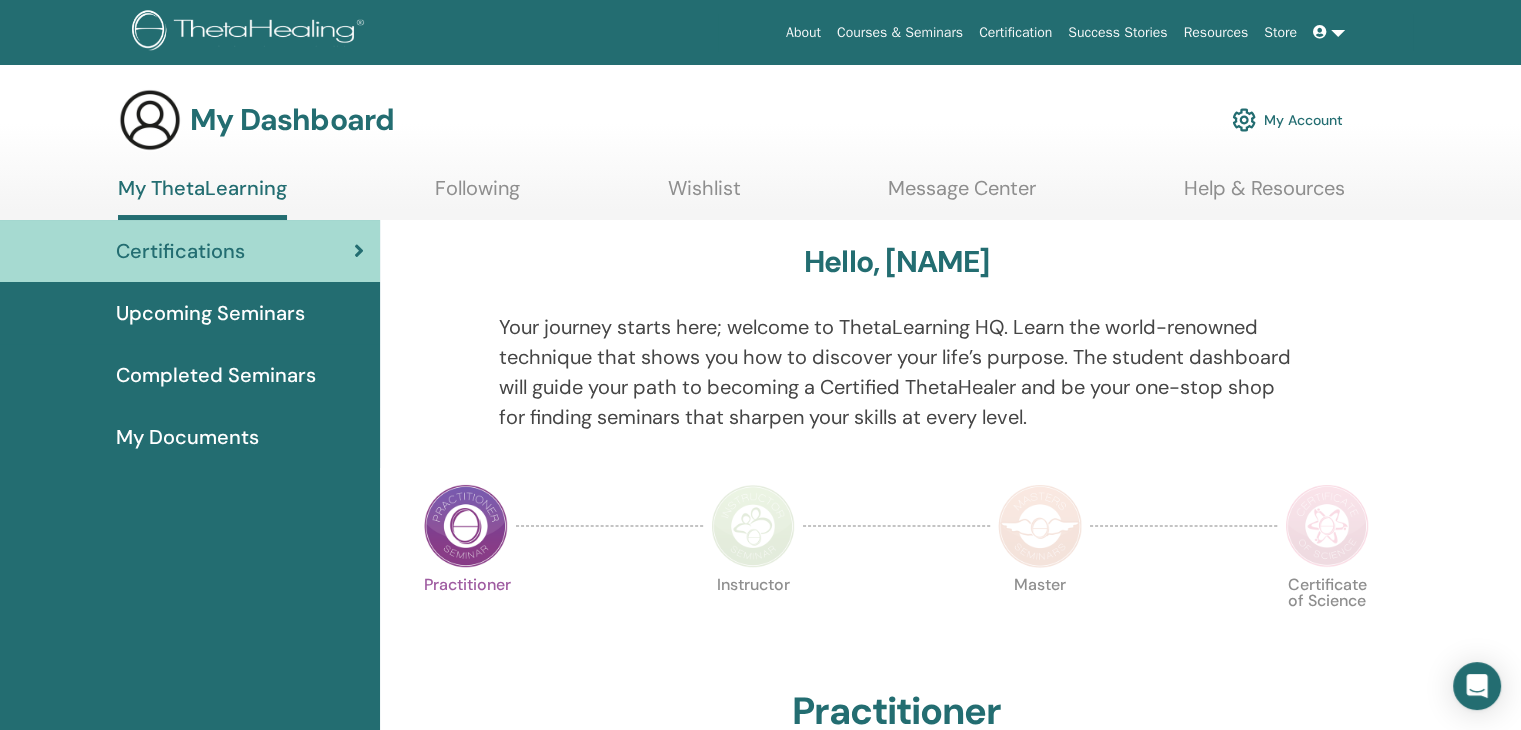 click at bounding box center (1329, 32) 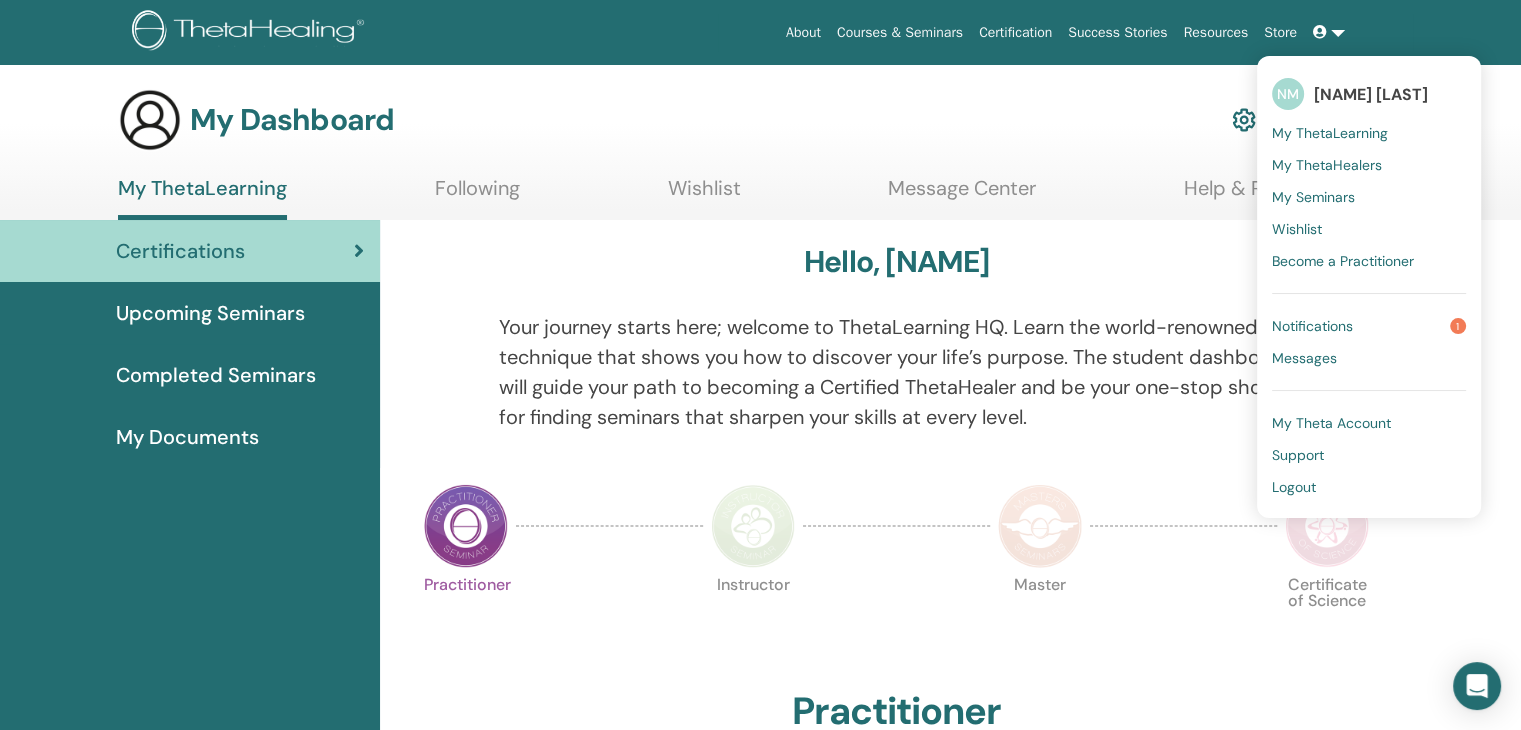 click on "Logout" at bounding box center (1294, 487) 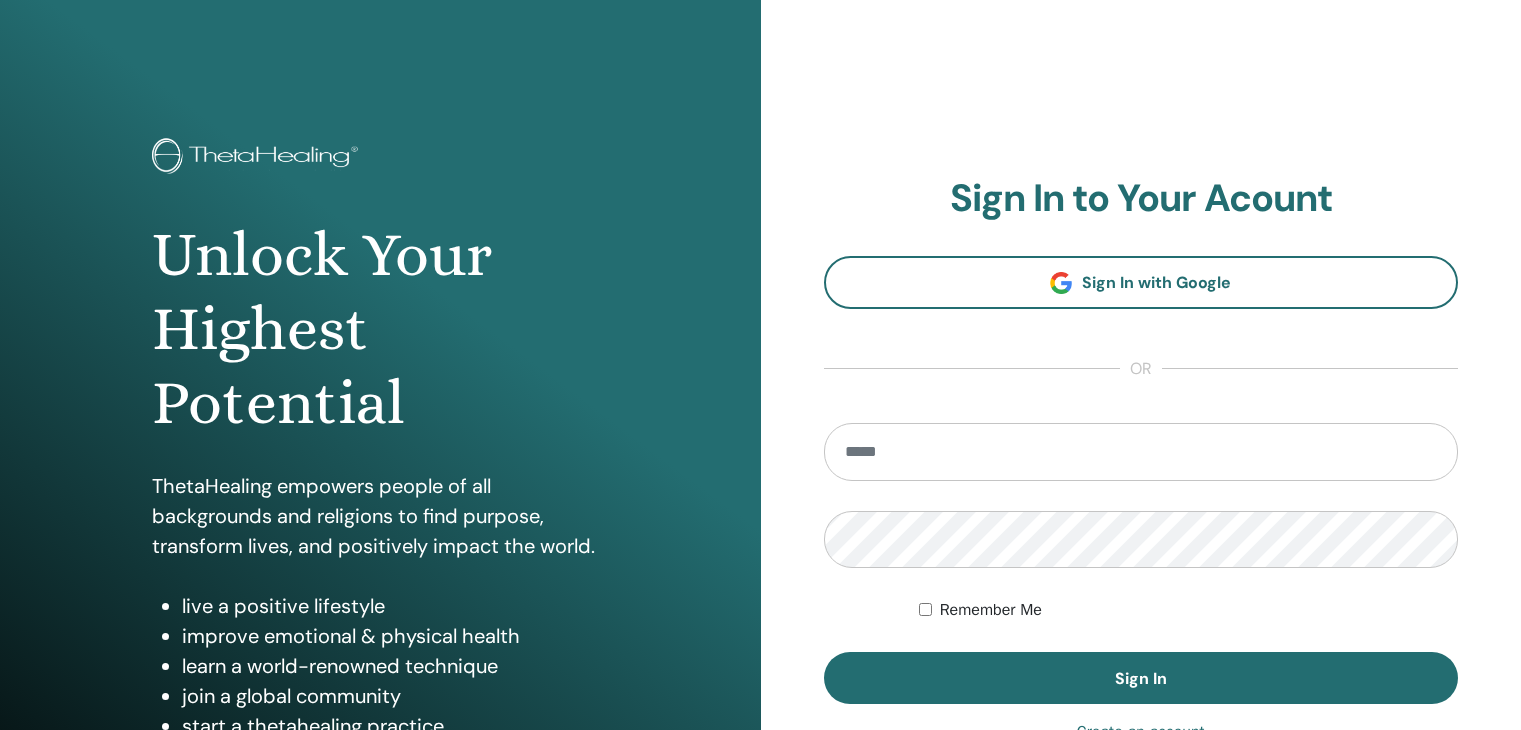 scroll, scrollTop: 0, scrollLeft: 0, axis: both 